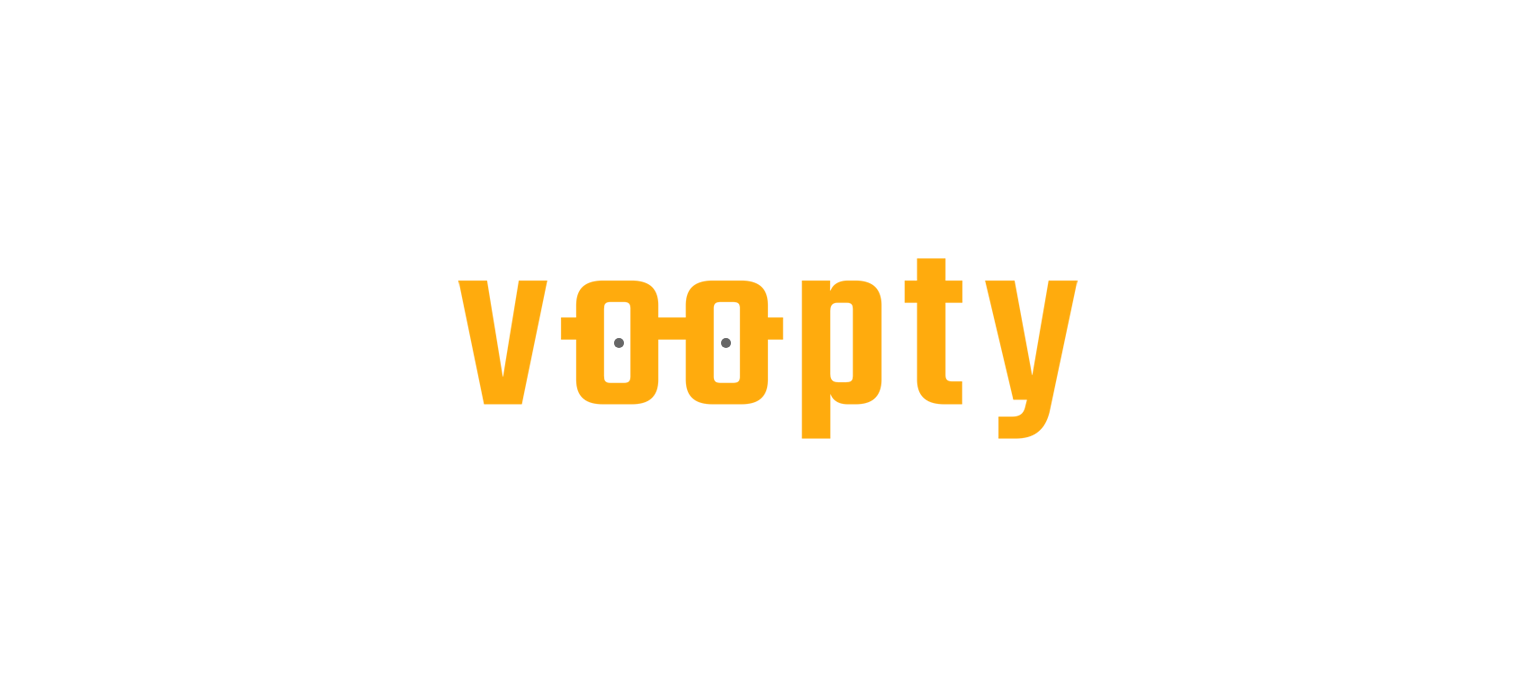 scroll, scrollTop: 0, scrollLeft: 0, axis: both 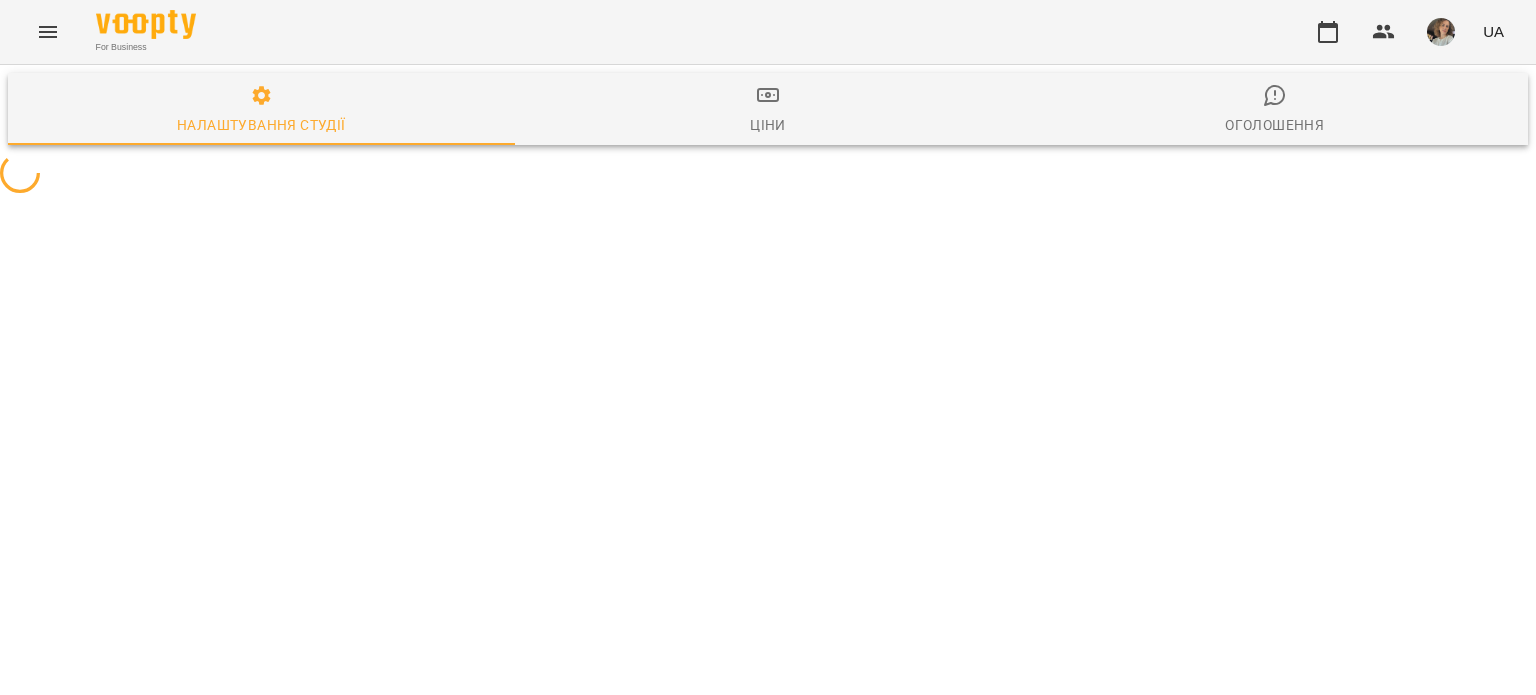 select on "**" 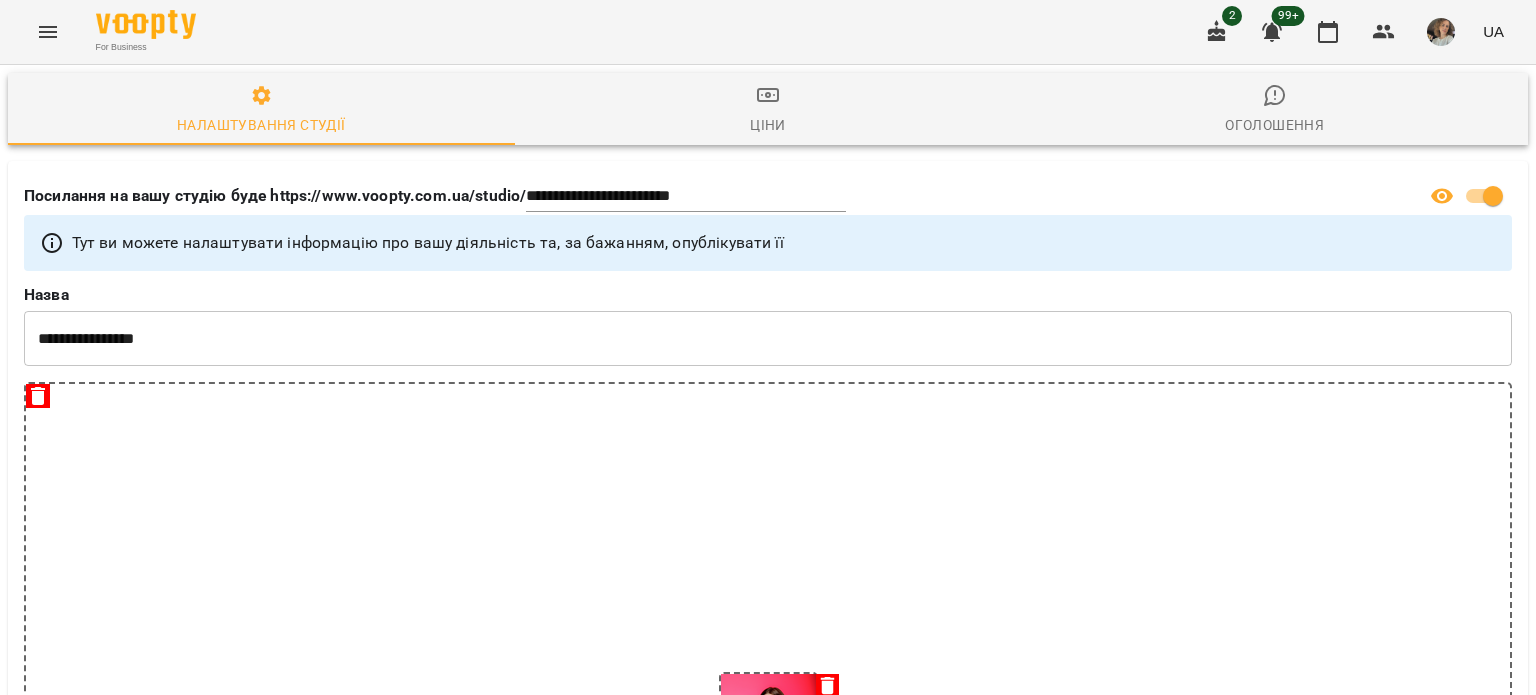 click 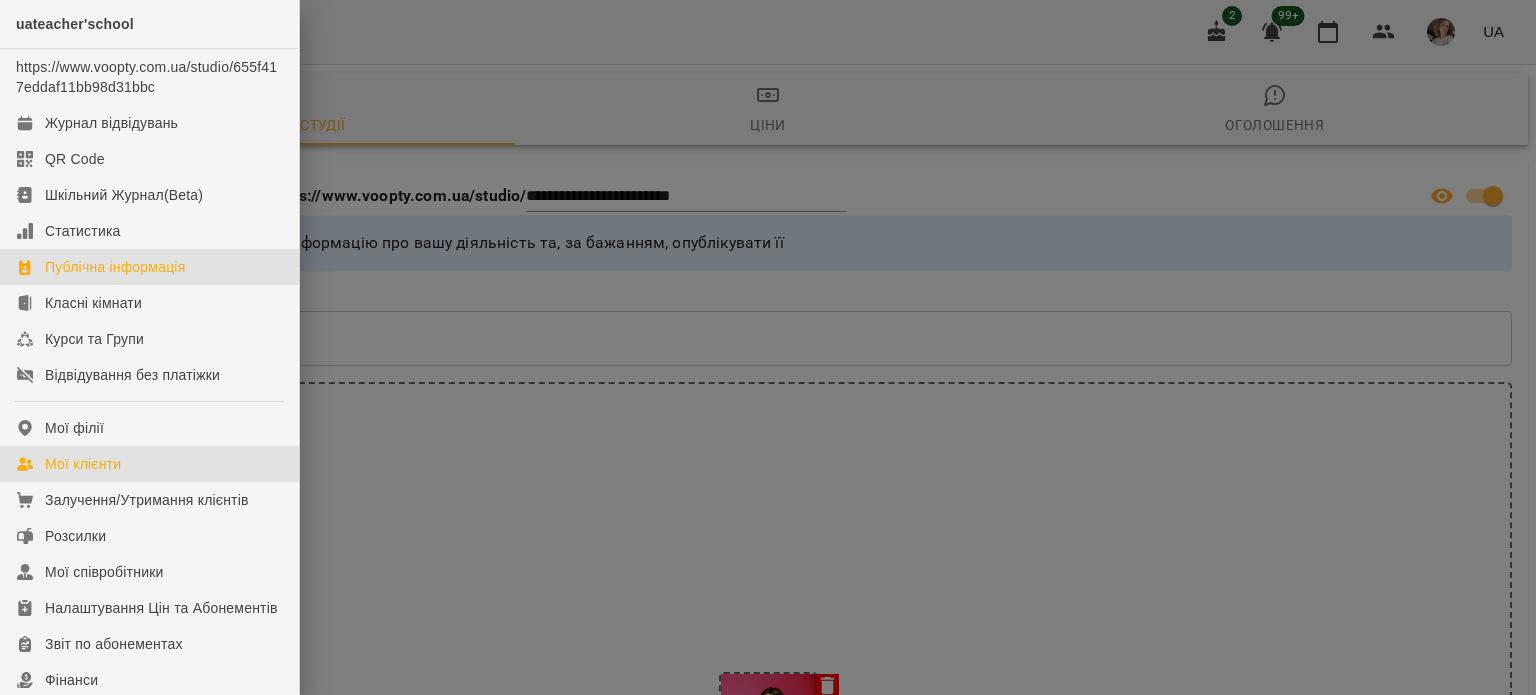 click on "Мої клієнти" at bounding box center [83, 464] 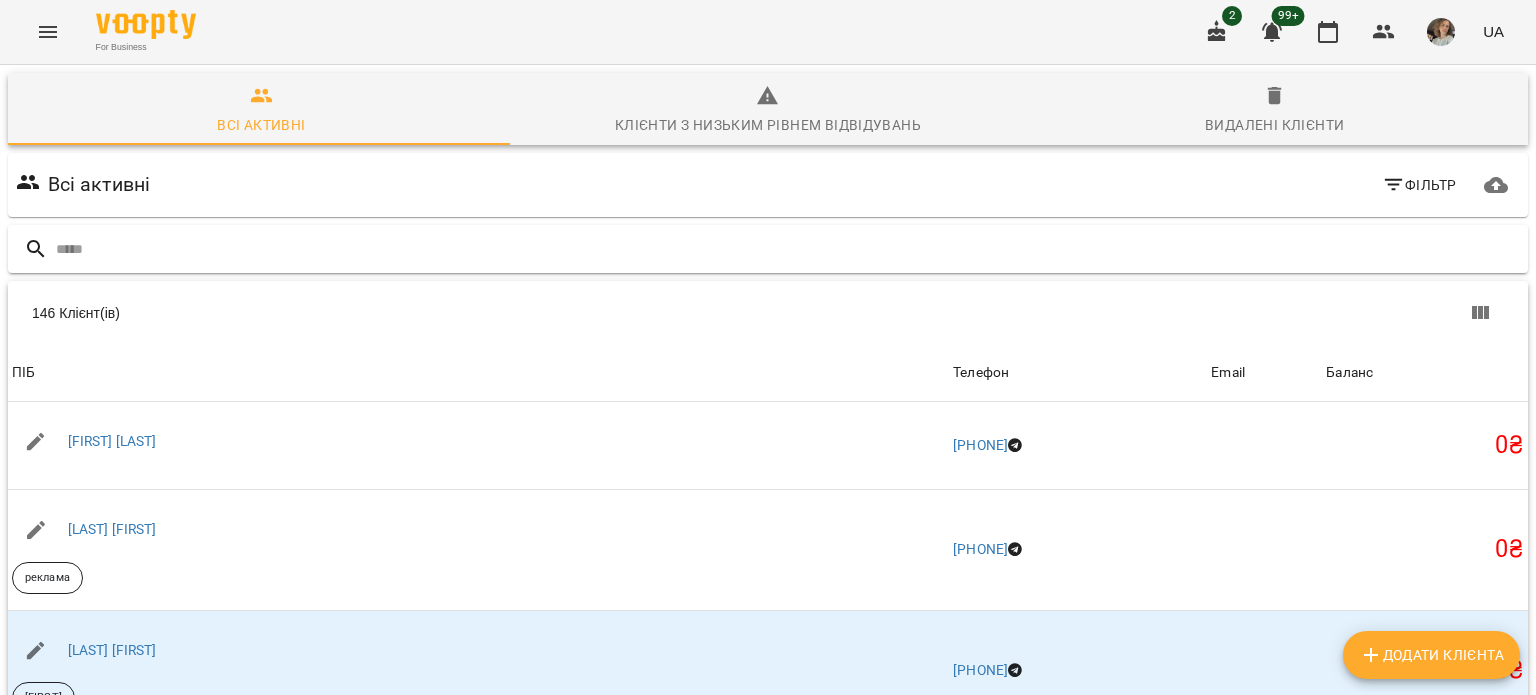 click at bounding box center [788, 249] 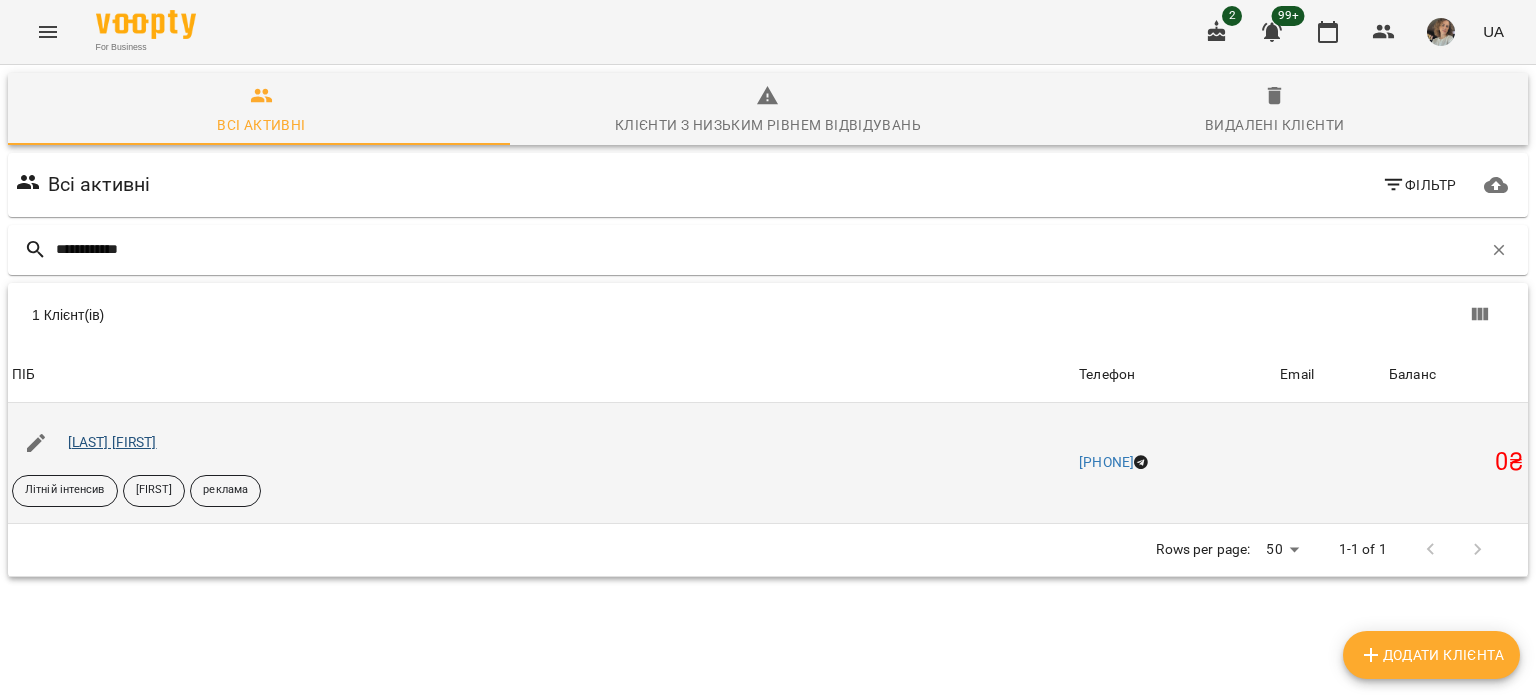type on "**********" 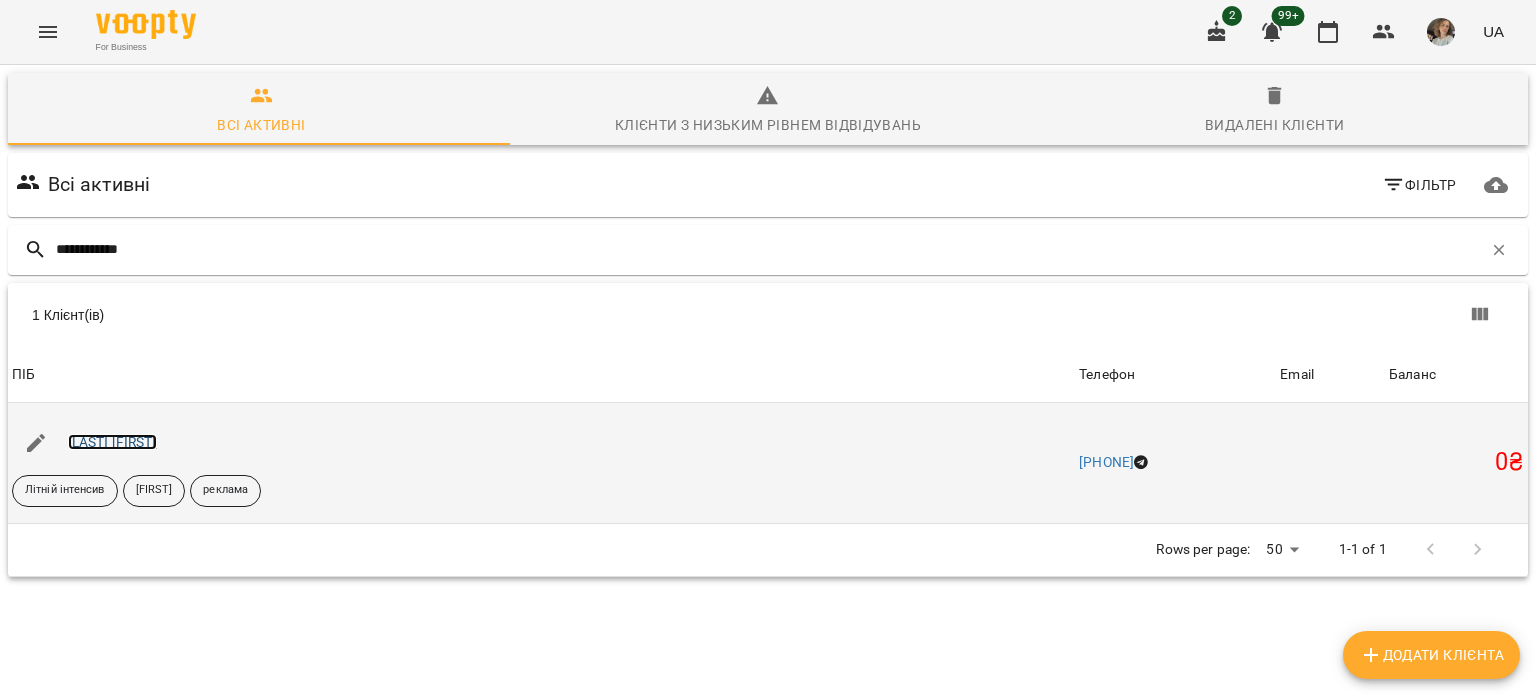 click on "[LAST] [FIRST]" at bounding box center [112, 442] 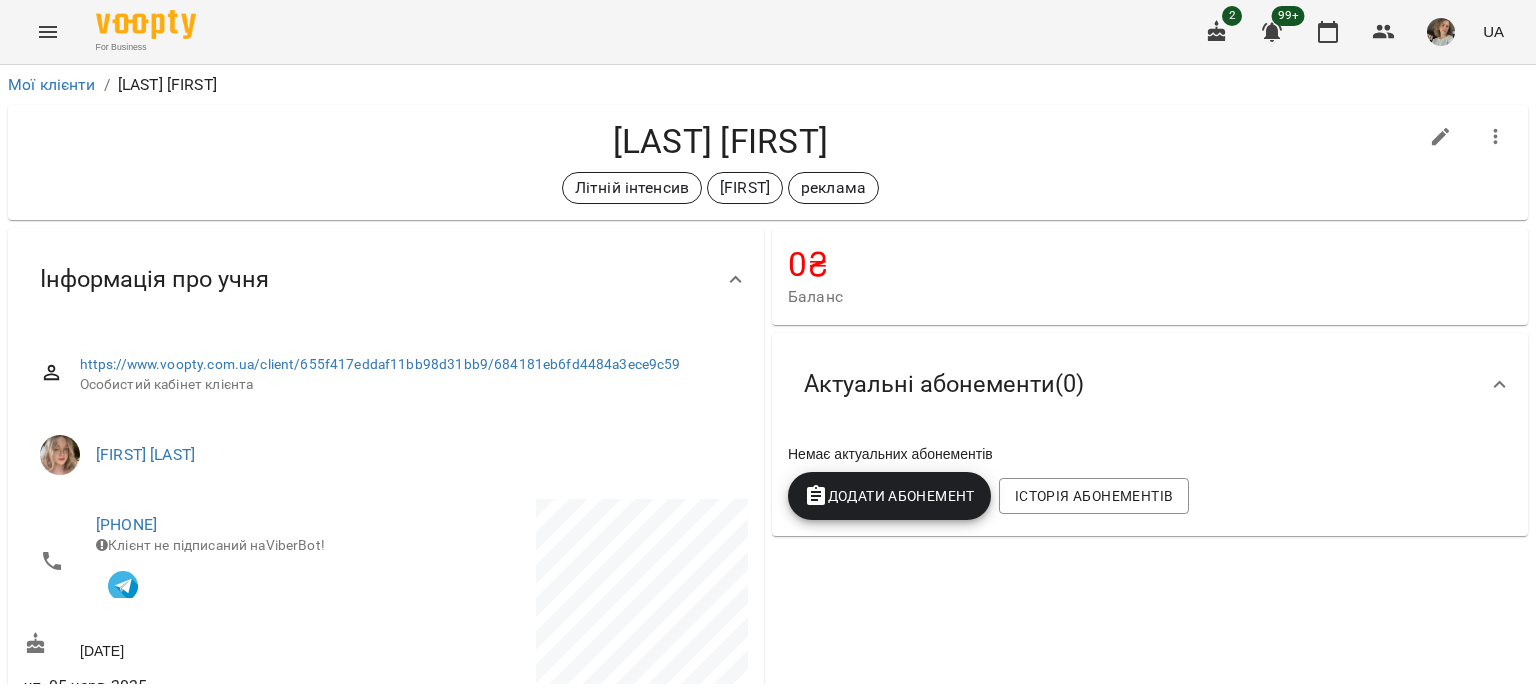 click 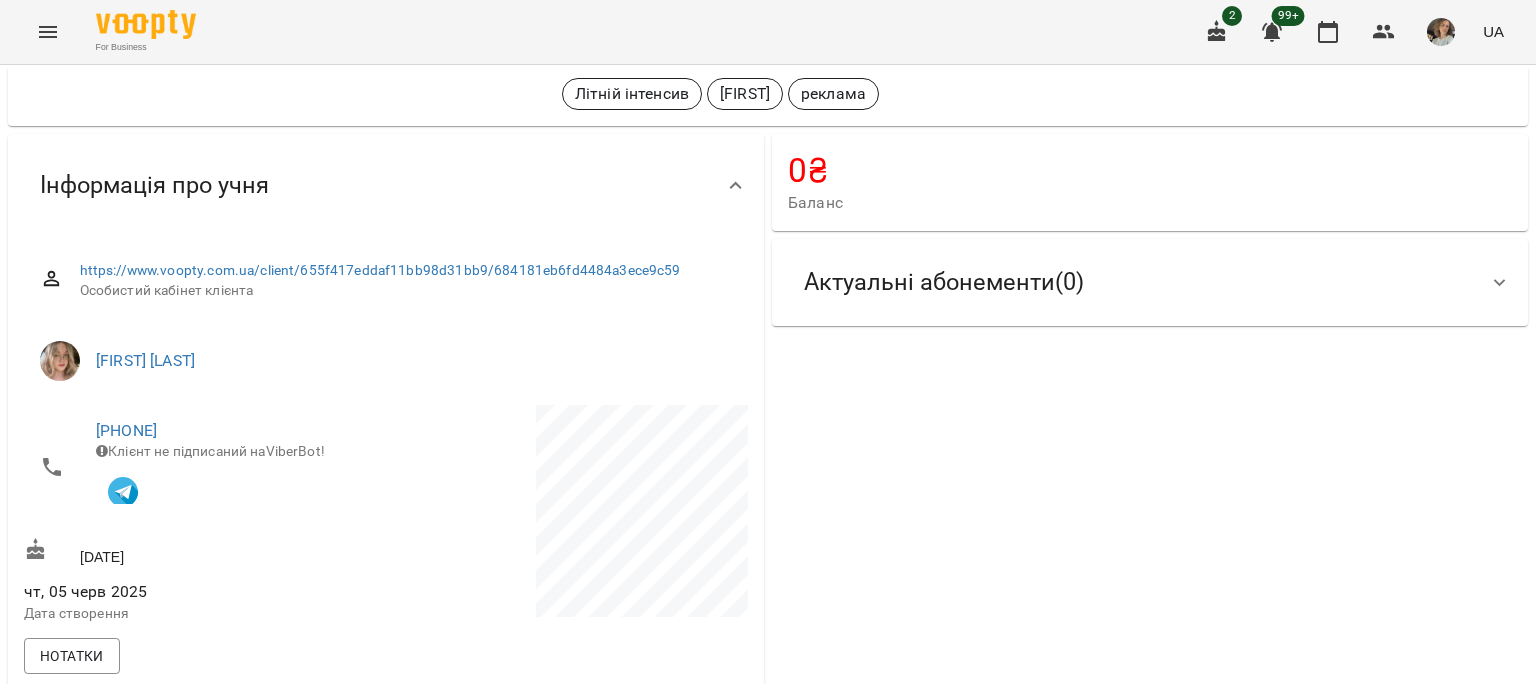 scroll, scrollTop: 300, scrollLeft: 0, axis: vertical 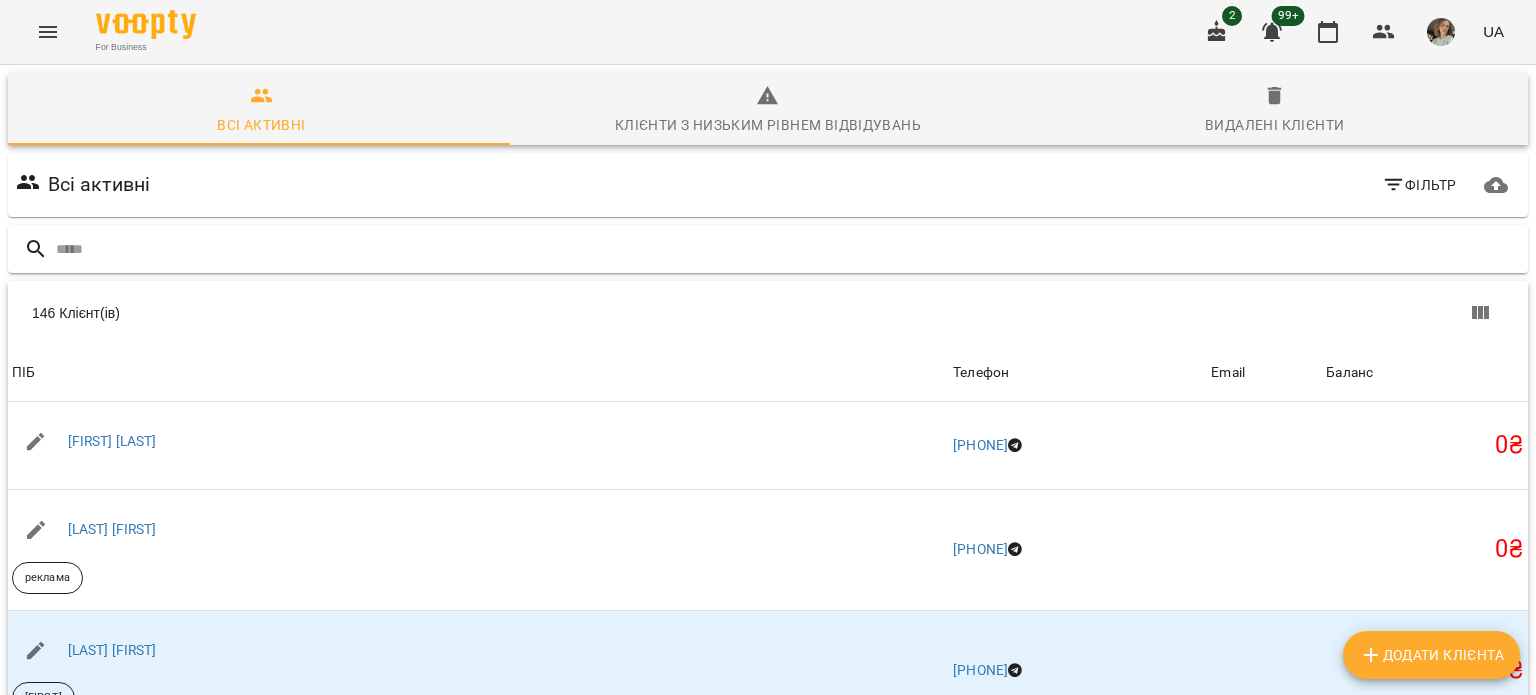 click at bounding box center [788, 249] 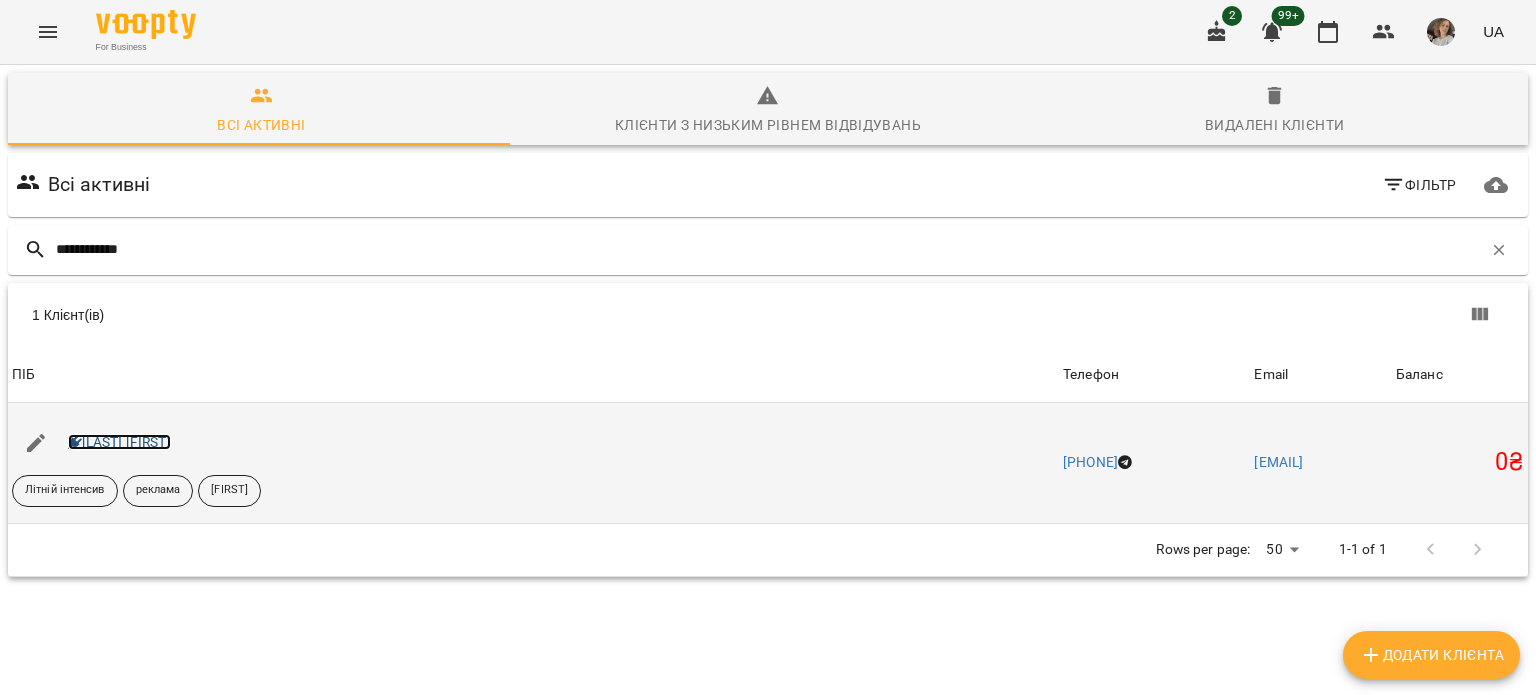 click on "[LAST] [FIRST]" at bounding box center [119, 442] 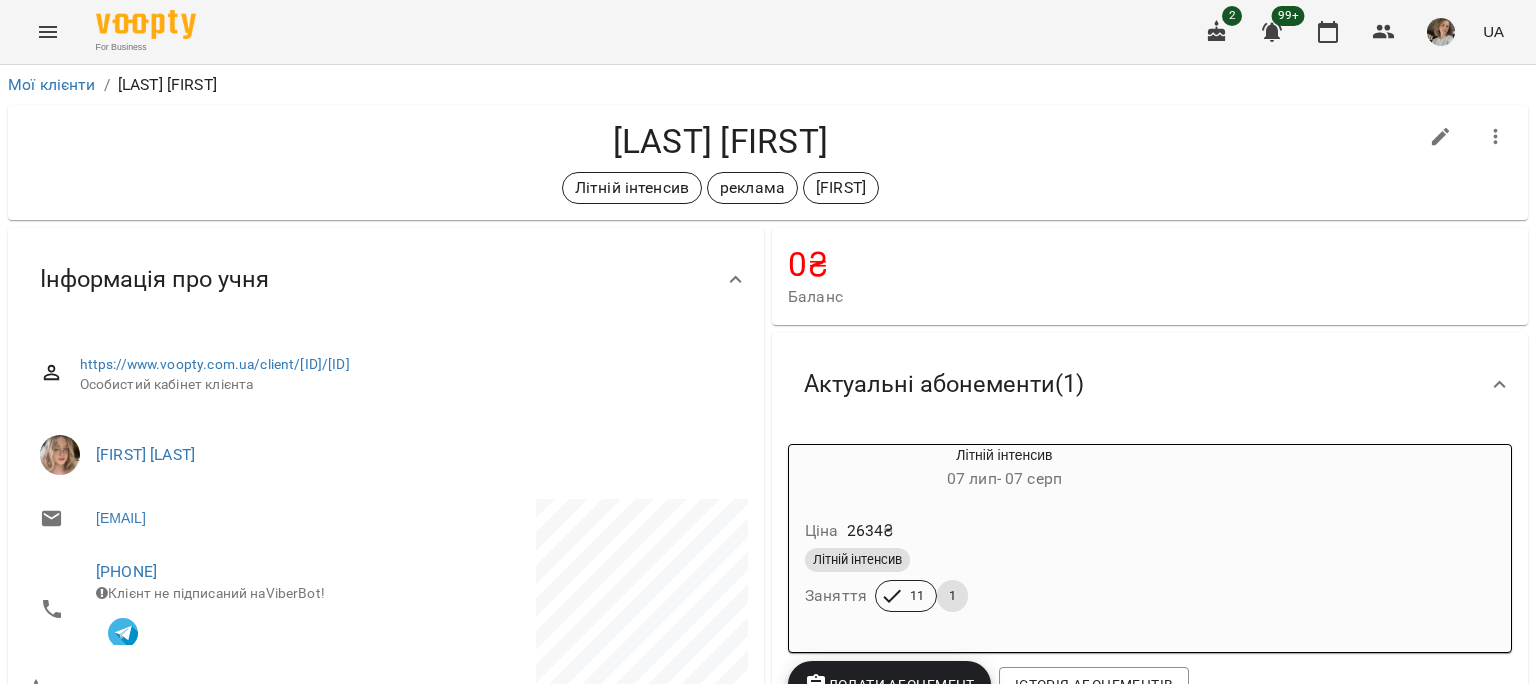 click on "1" at bounding box center [952, 596] 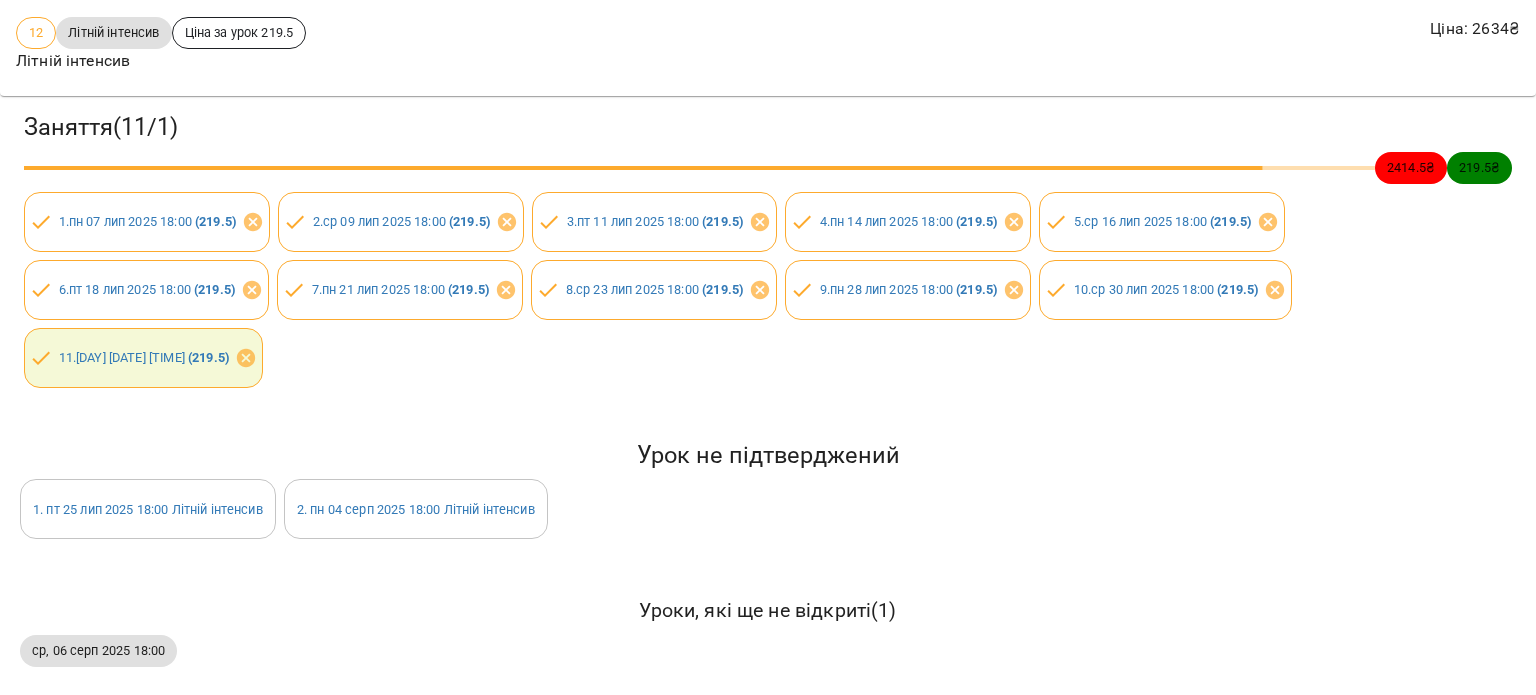 scroll, scrollTop: 174, scrollLeft: 0, axis: vertical 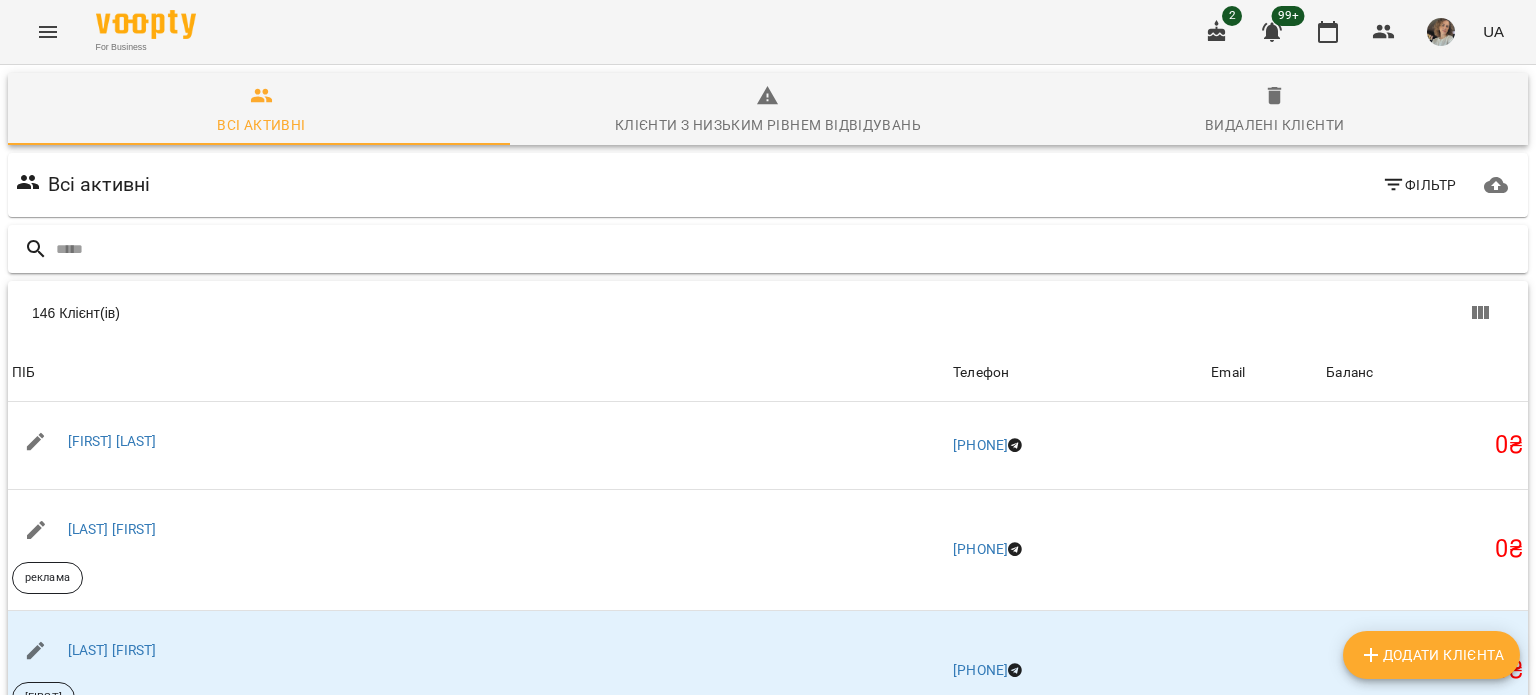 click at bounding box center (788, 249) 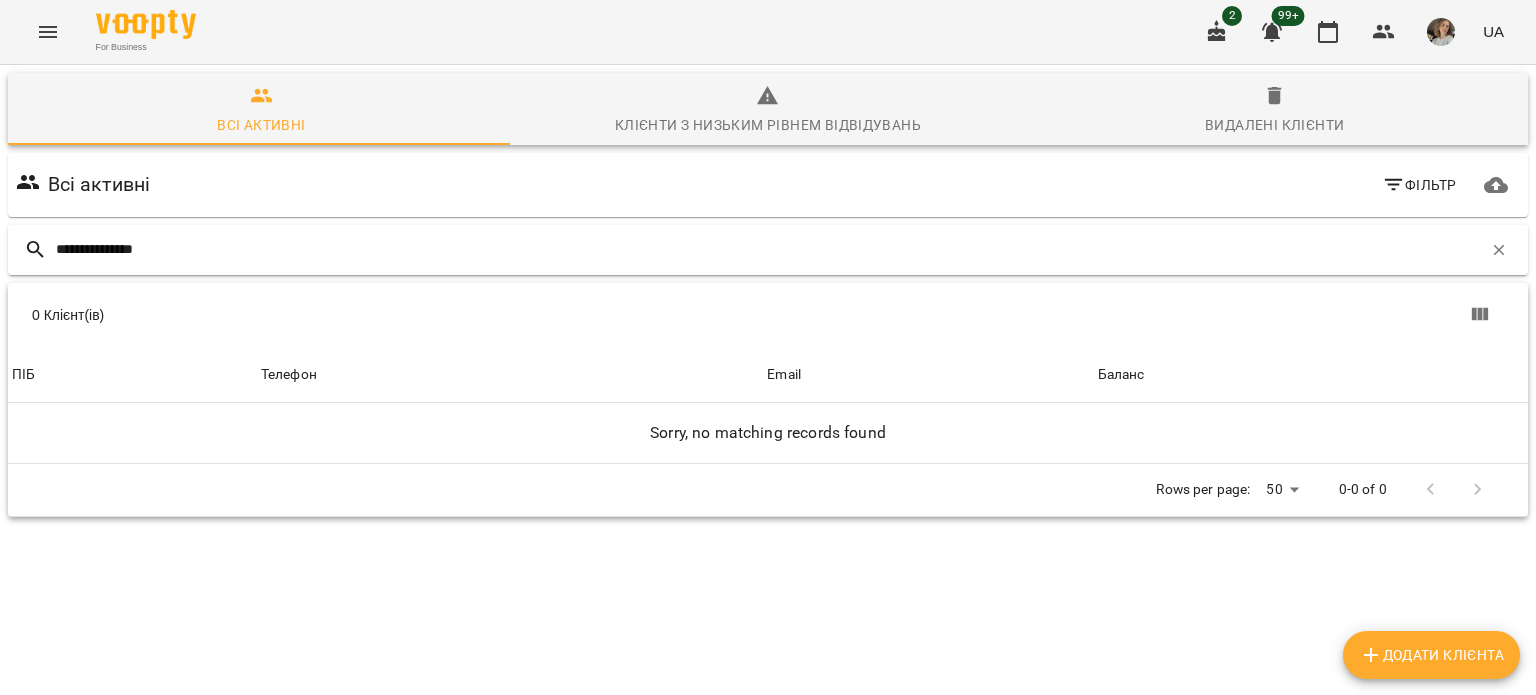 click on "**********" at bounding box center [769, 249] 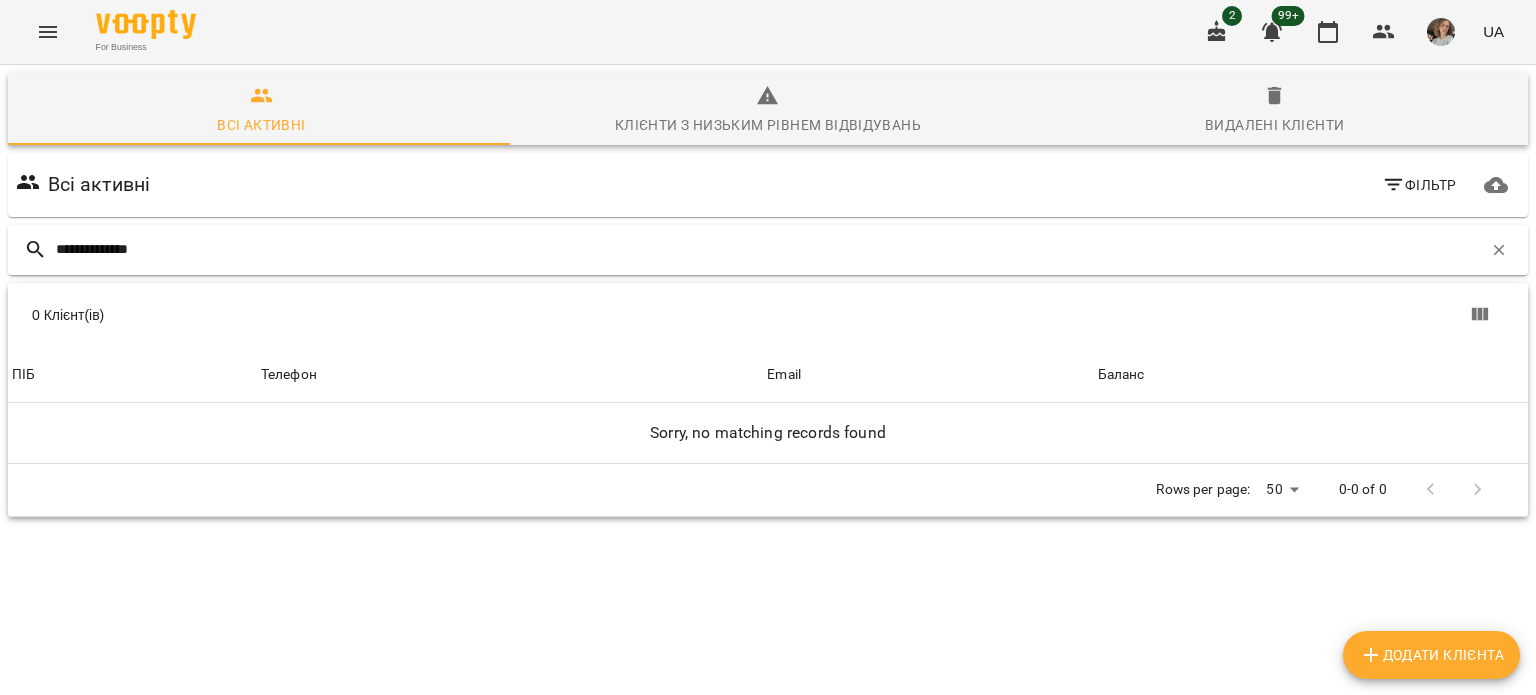 click on "**********" at bounding box center [769, 249] 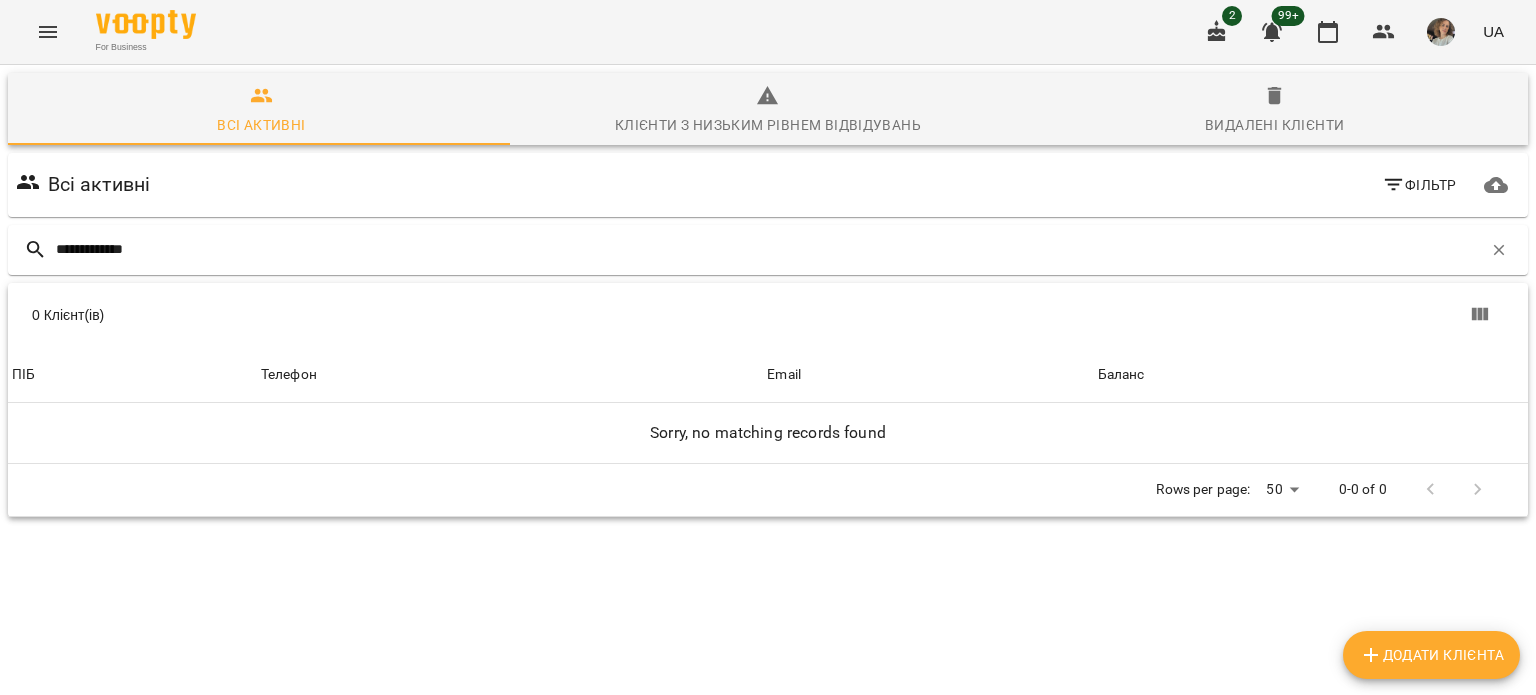 drag, startPoint x: 207, startPoint y: 252, endPoint x: 0, endPoint y: 254, distance: 207.00966 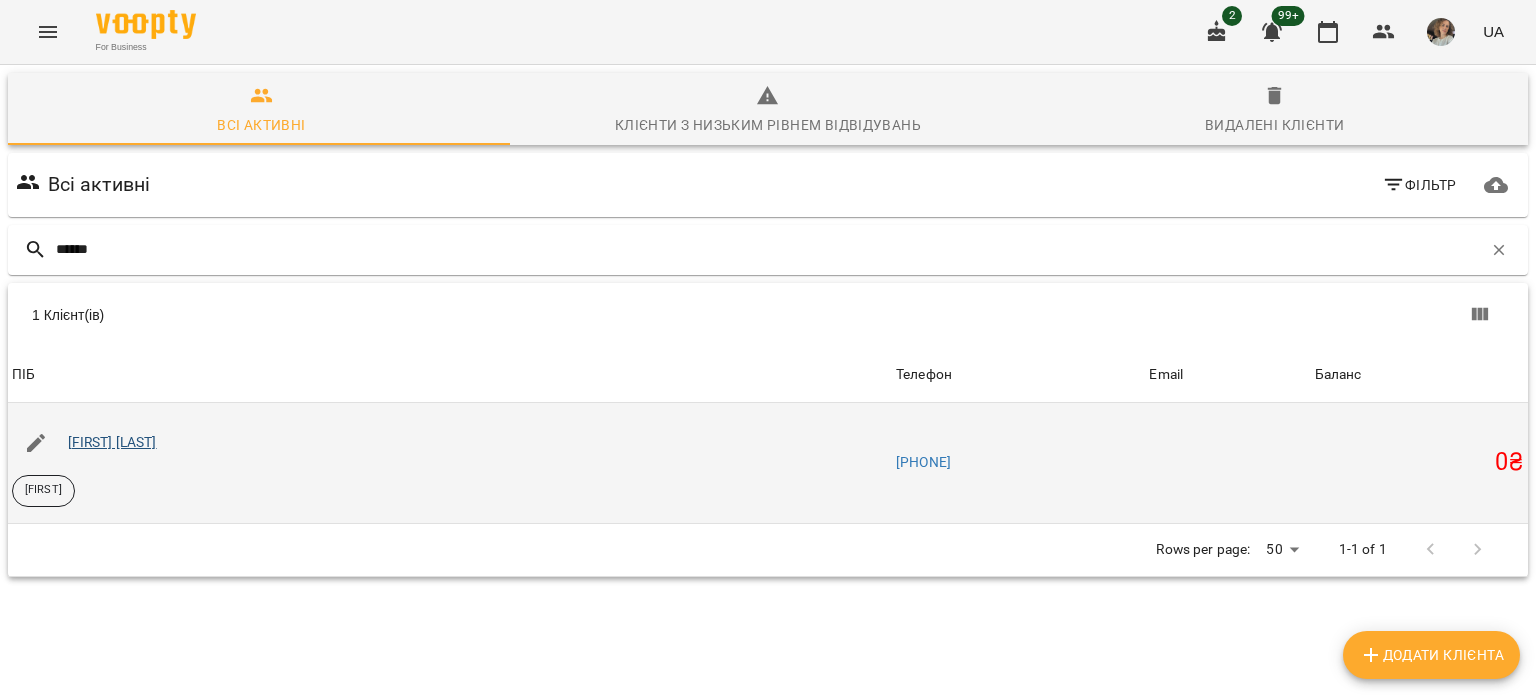 type on "******" 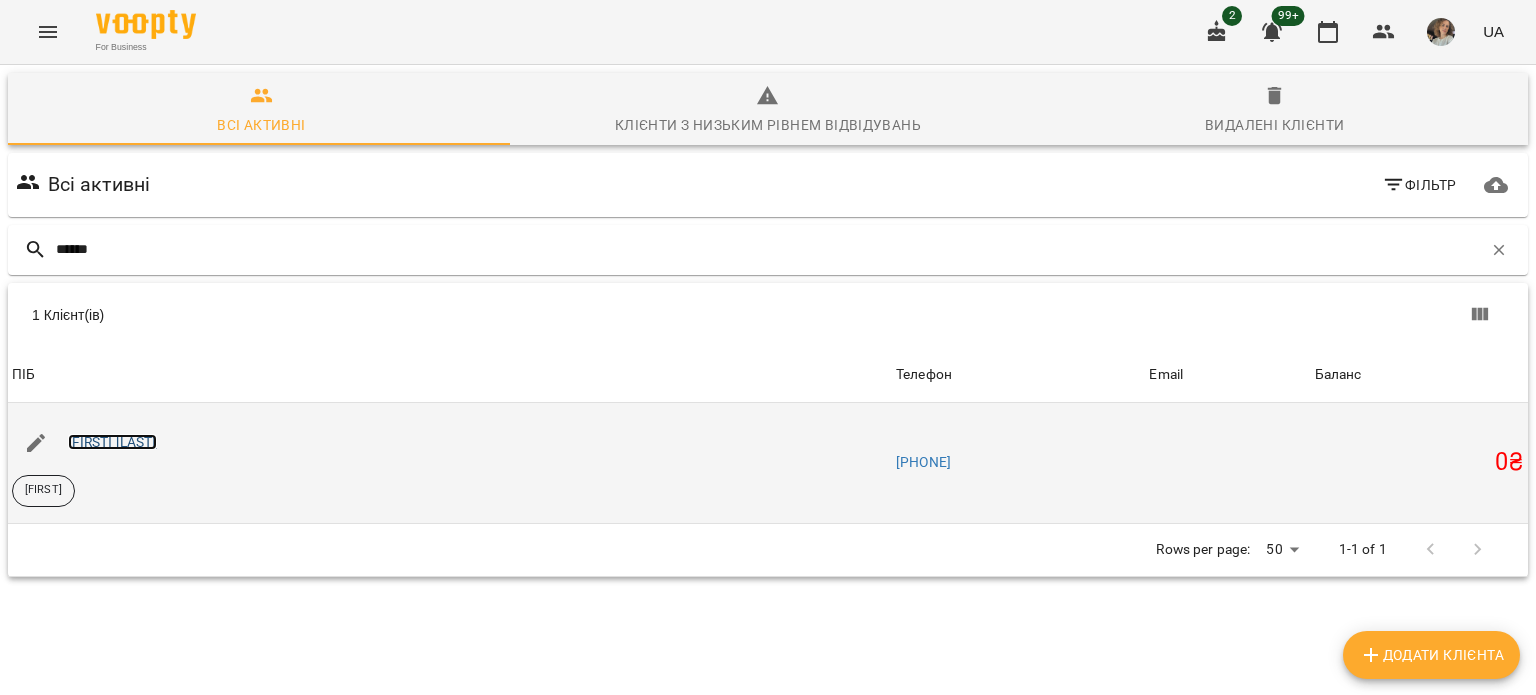 click on "[FIRST] [LAST]" at bounding box center (112, 442) 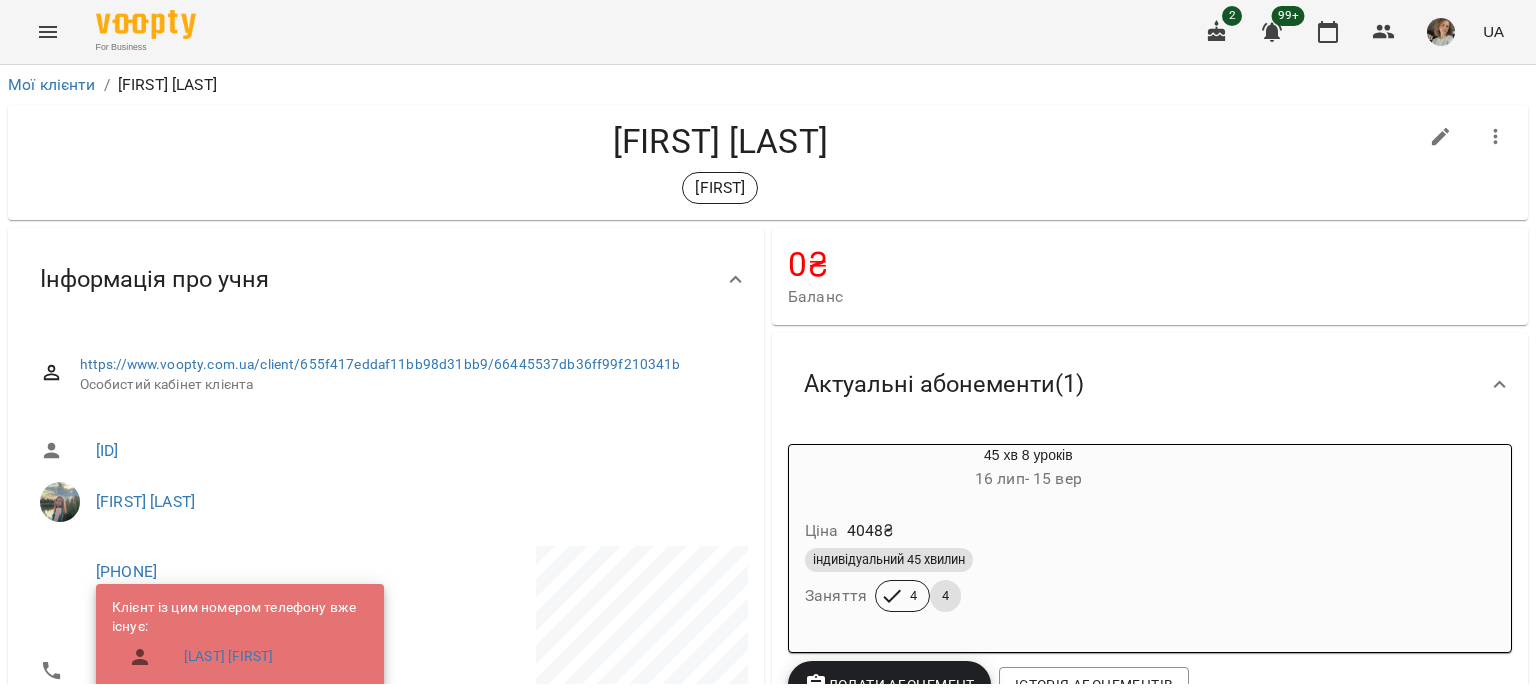 click on "4" at bounding box center [945, 596] 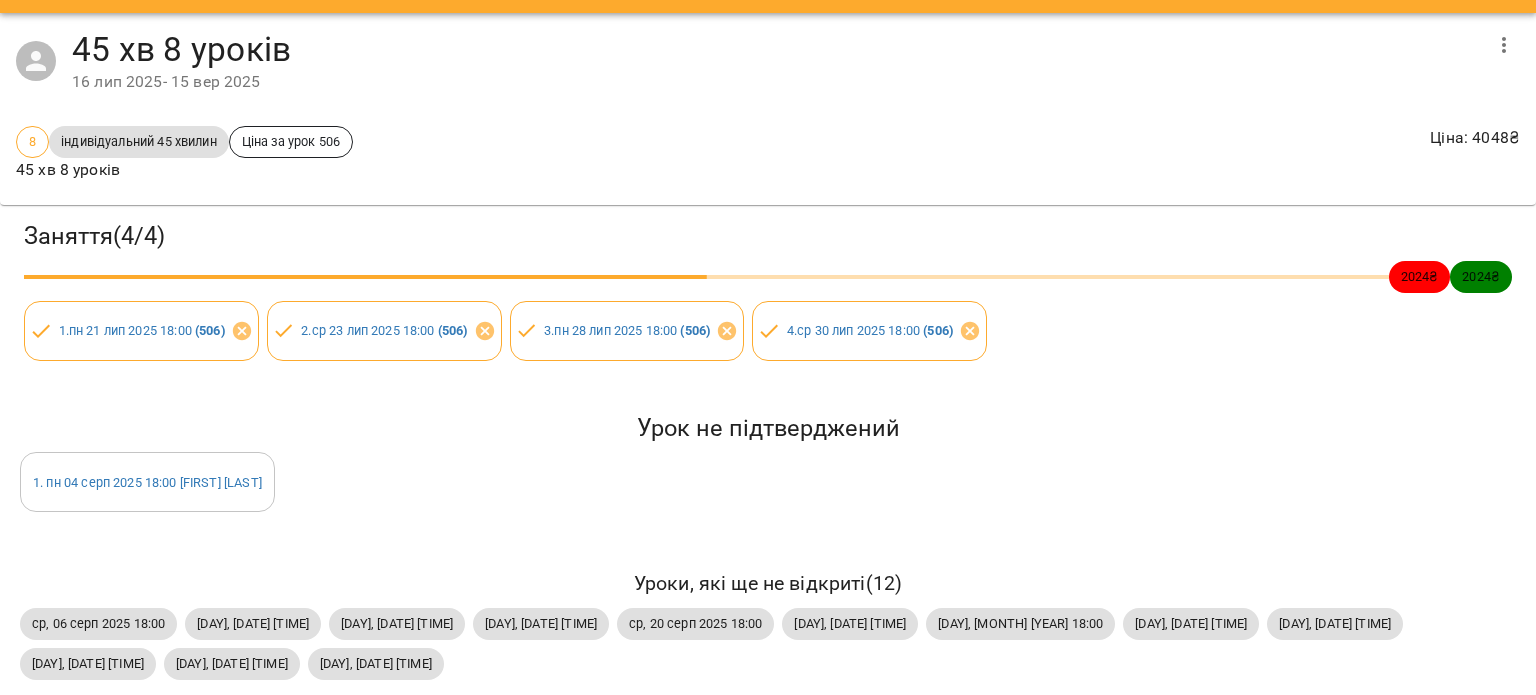 scroll, scrollTop: 78, scrollLeft: 0, axis: vertical 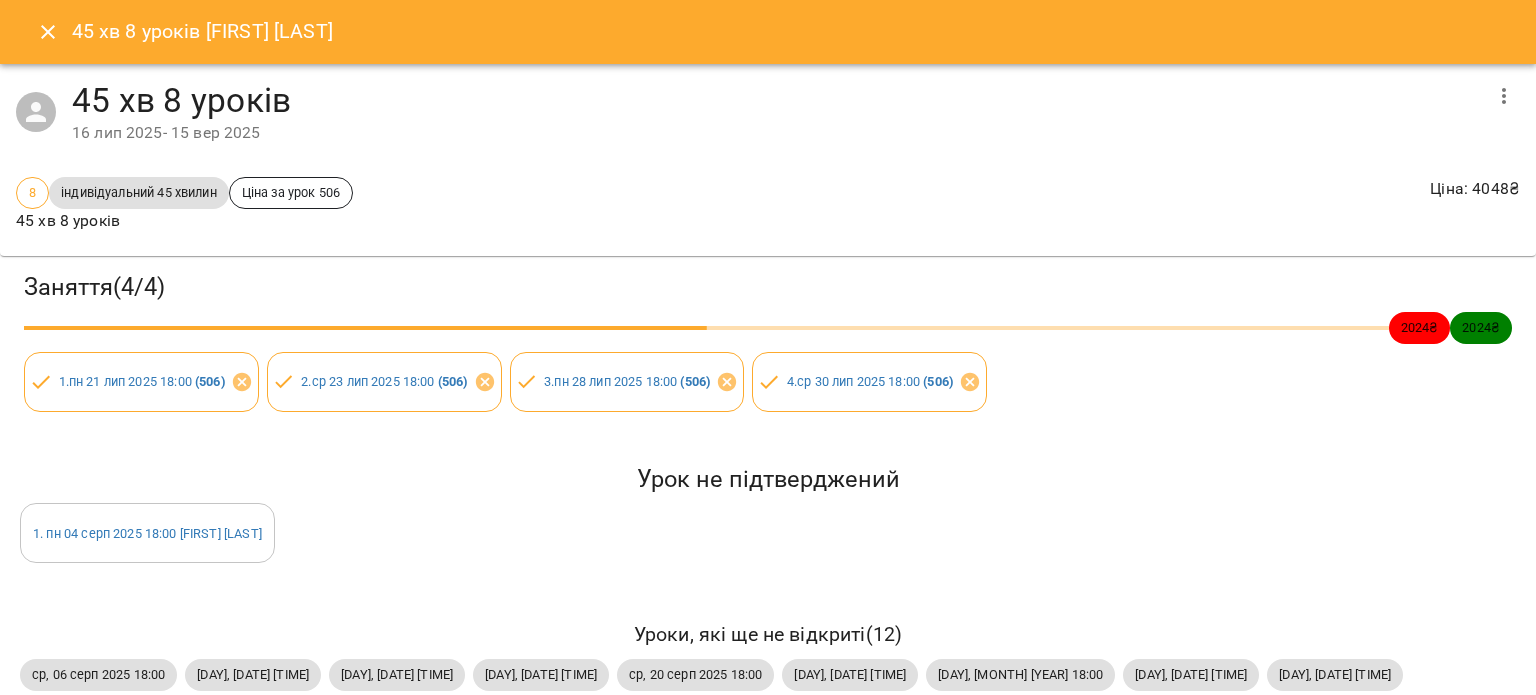 click on "[FIRST] [LAST]" at bounding box center [202, 31] 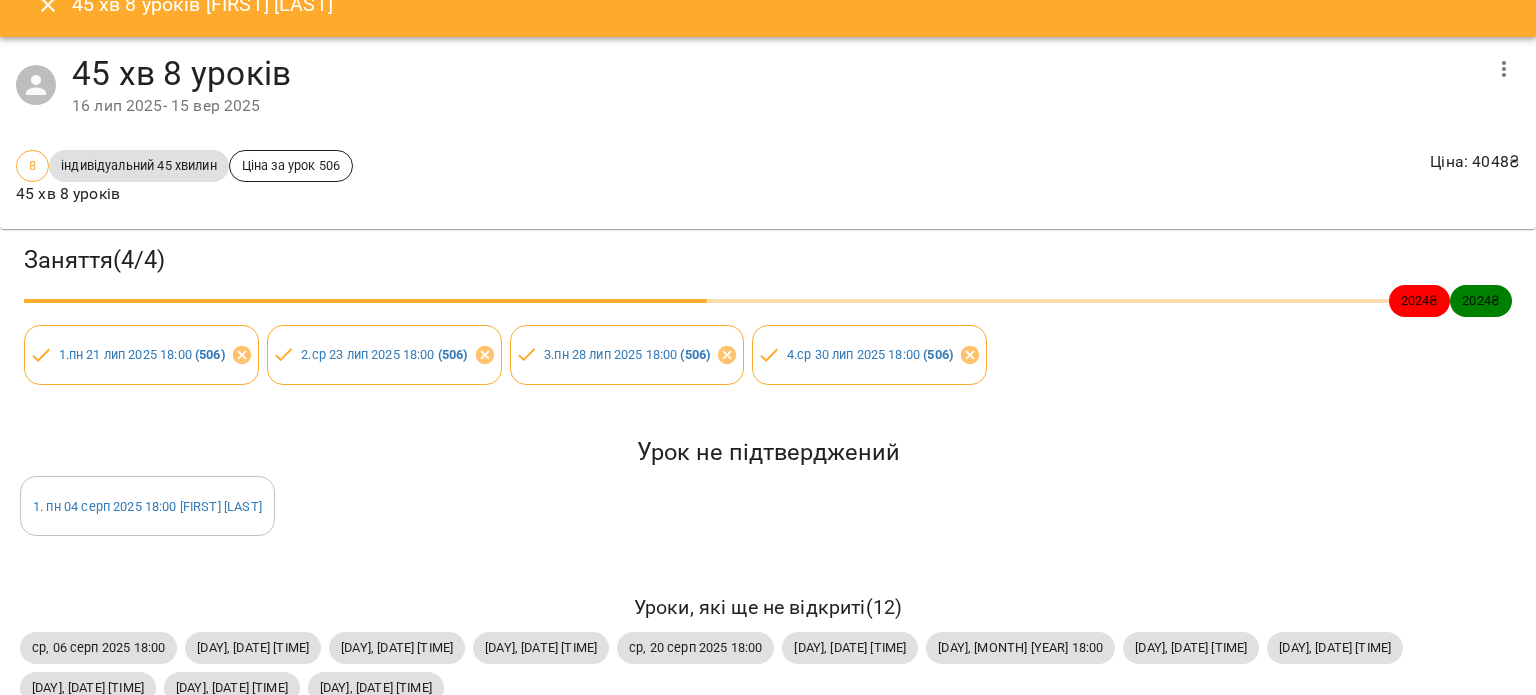 scroll, scrollTop: 0, scrollLeft: 0, axis: both 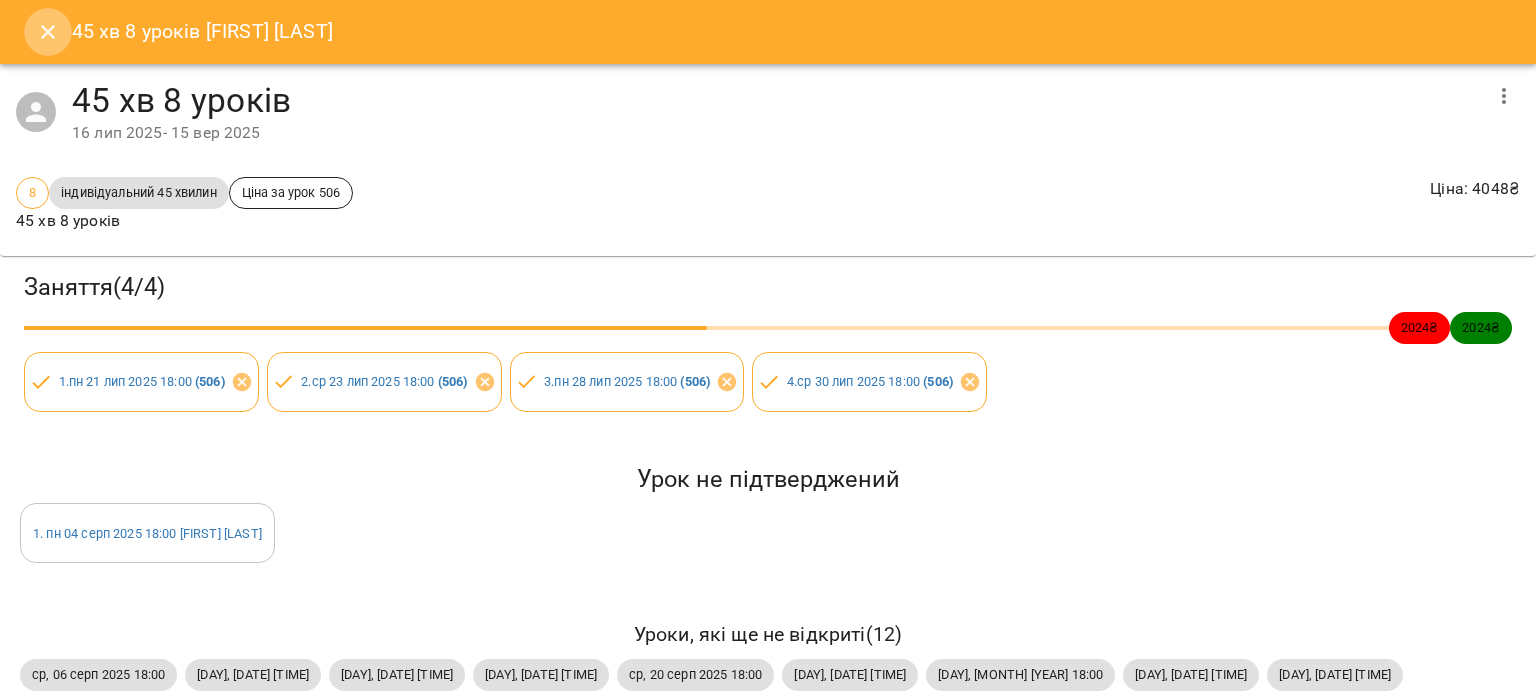 click 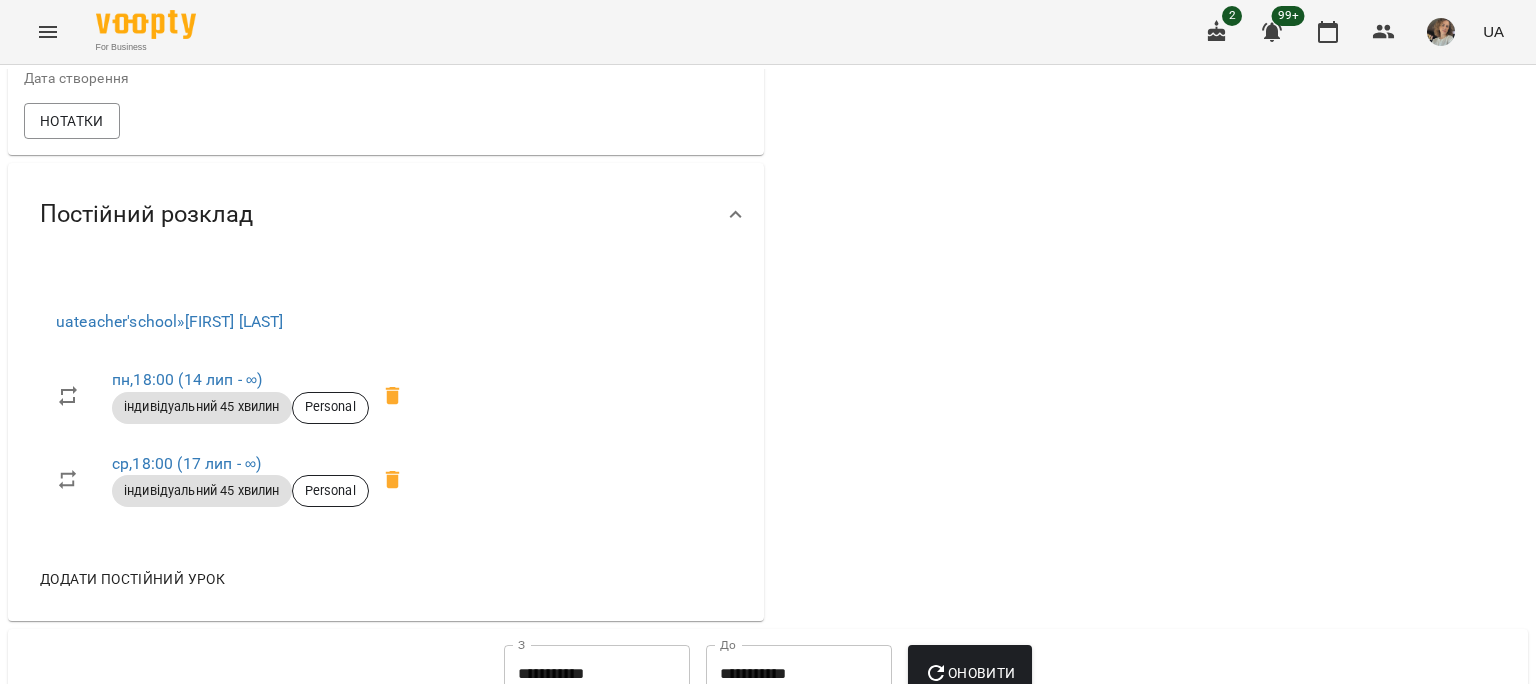 scroll, scrollTop: 300, scrollLeft: 0, axis: vertical 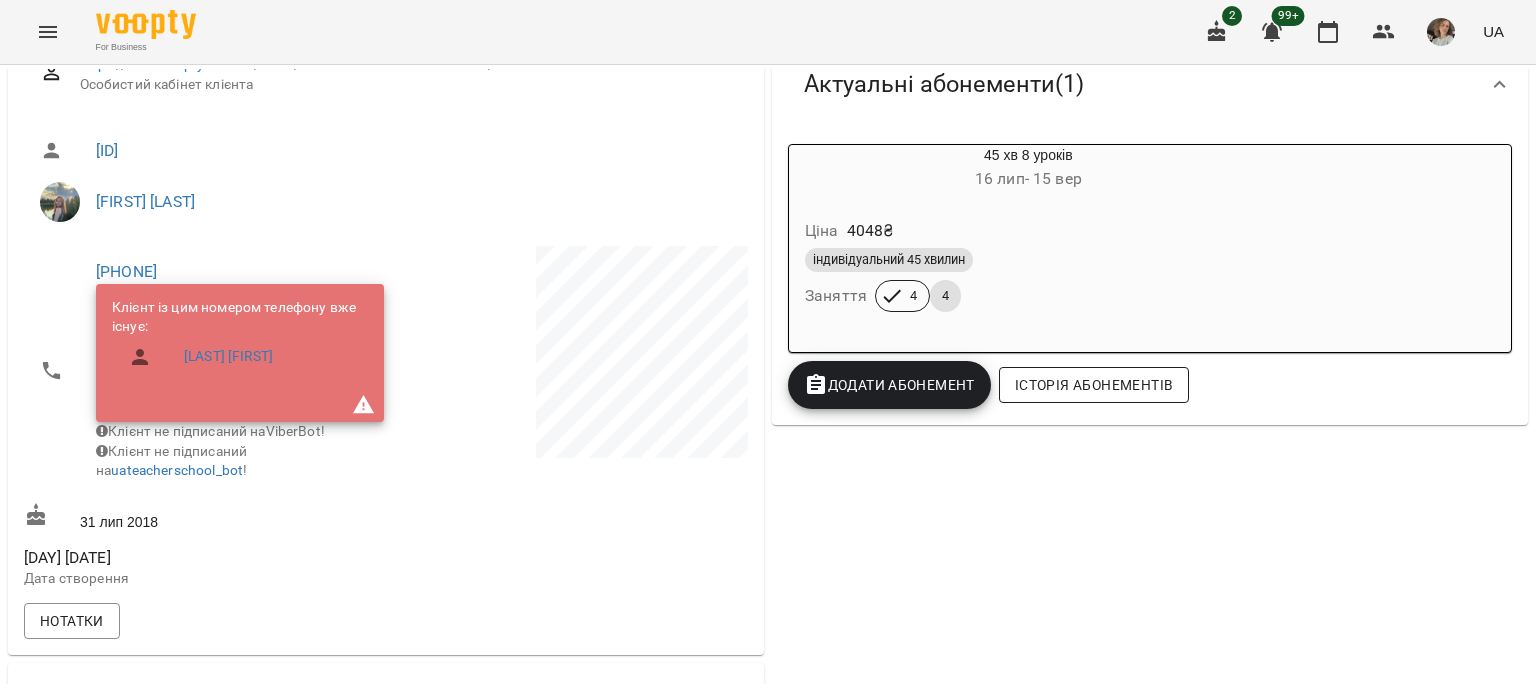 click on "Історія абонементів" at bounding box center (1094, 385) 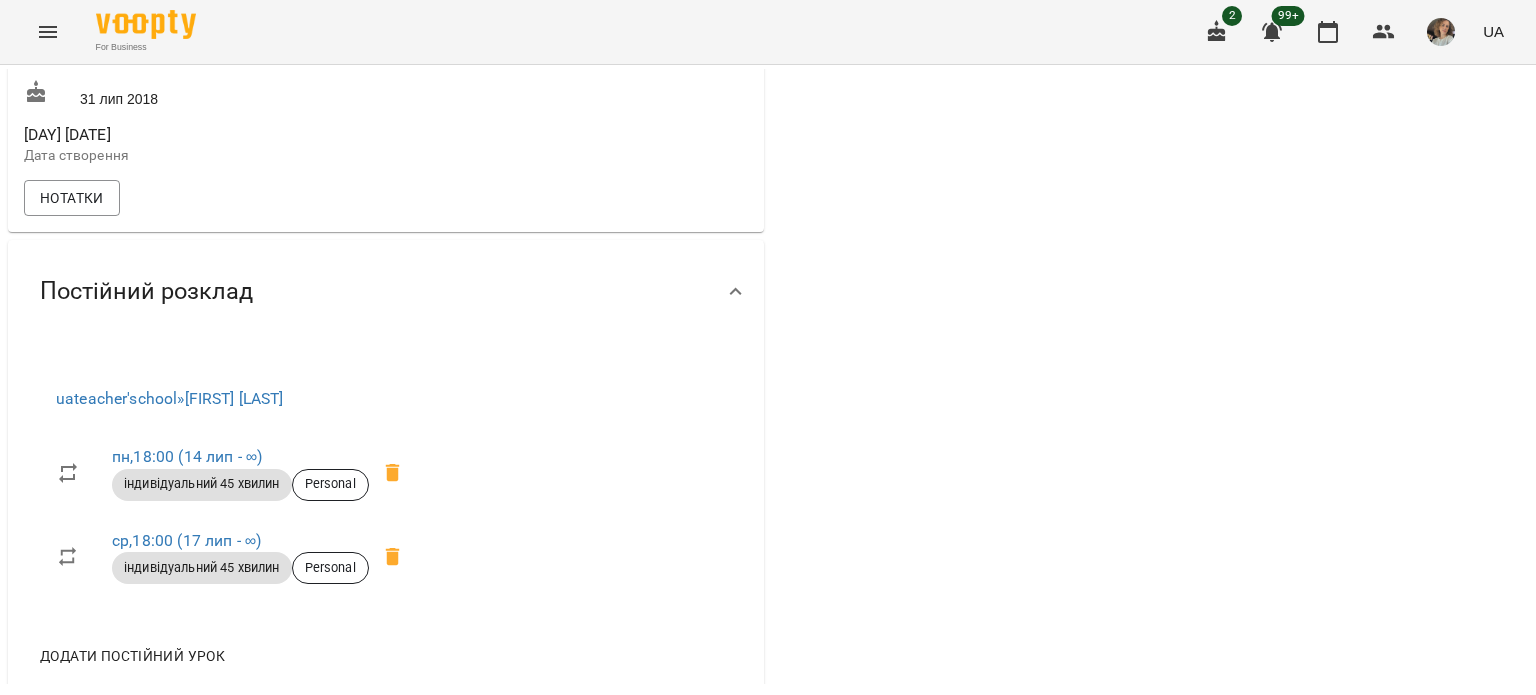 scroll, scrollTop: 1358, scrollLeft: 0, axis: vertical 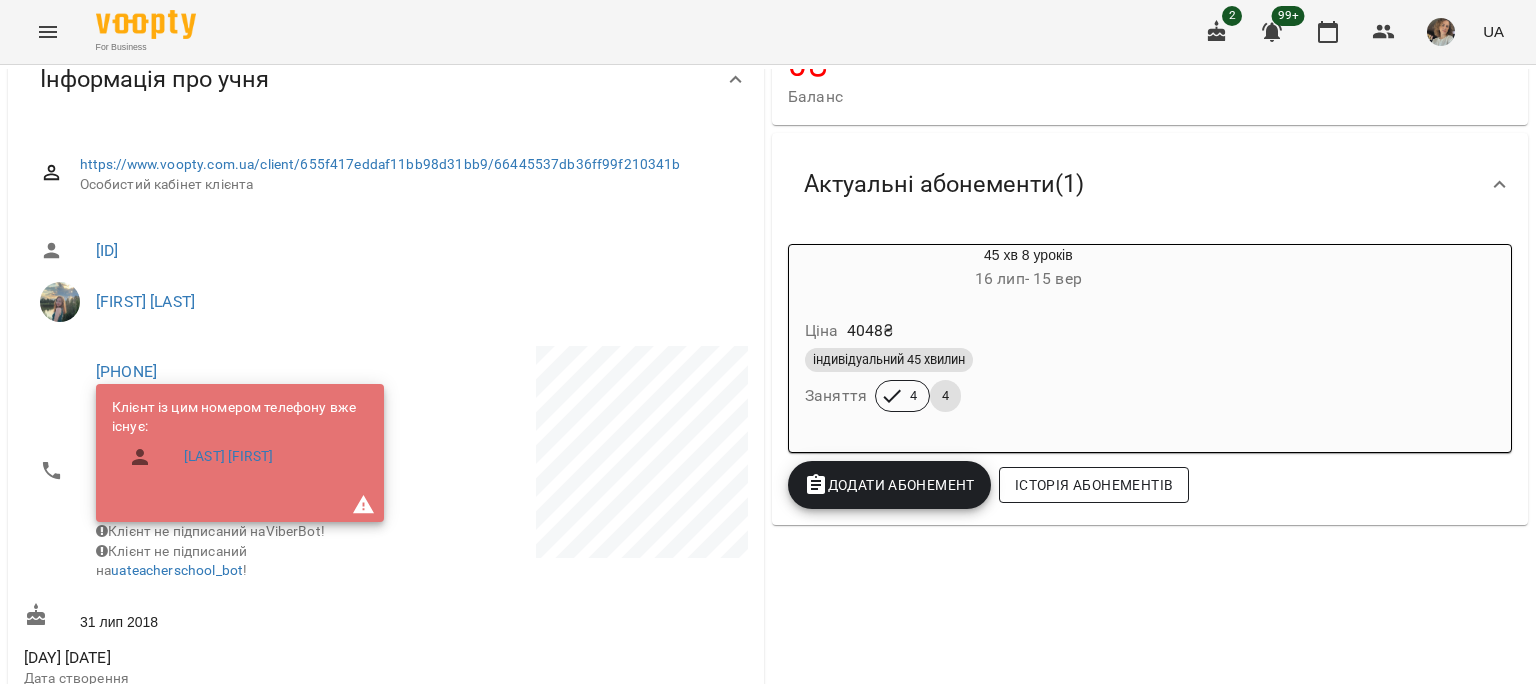 click on "Історія абонементів" at bounding box center [1094, 485] 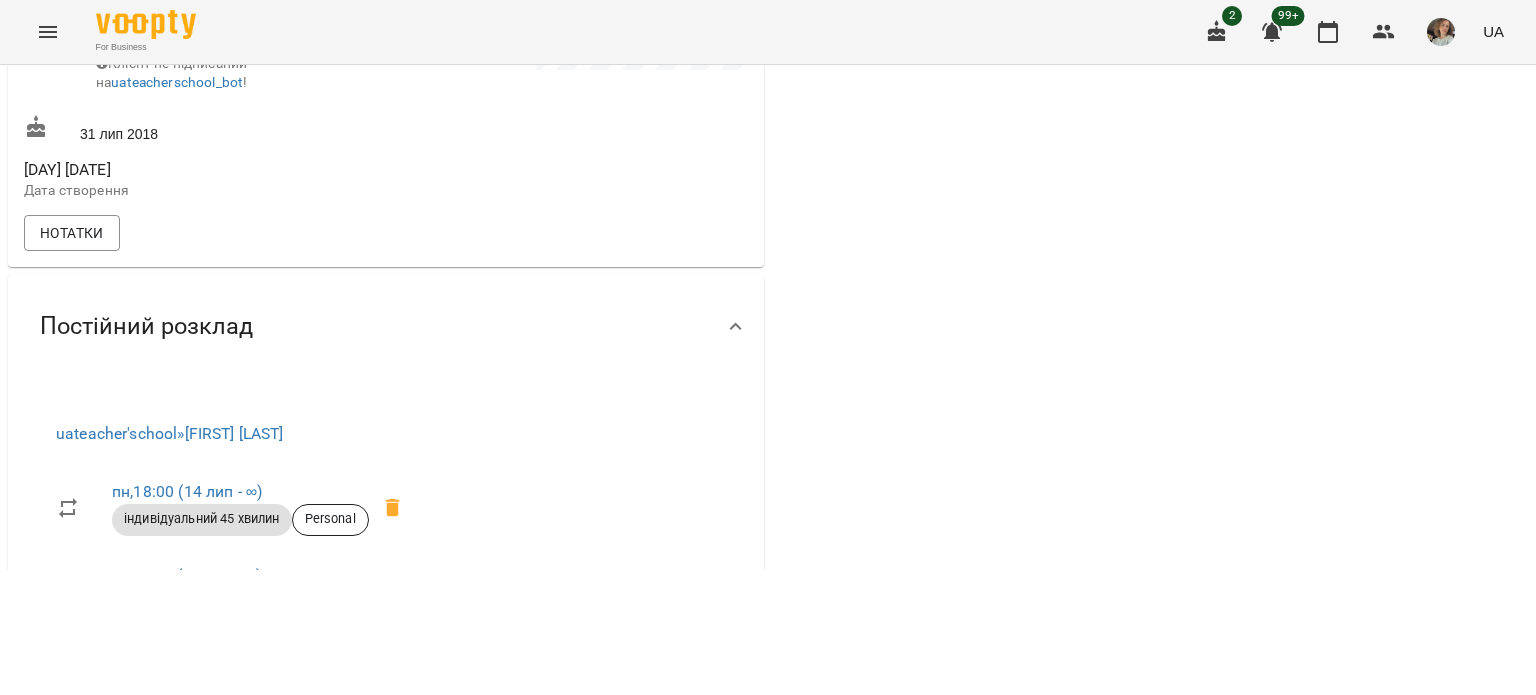 scroll, scrollTop: 116, scrollLeft: 0, axis: vertical 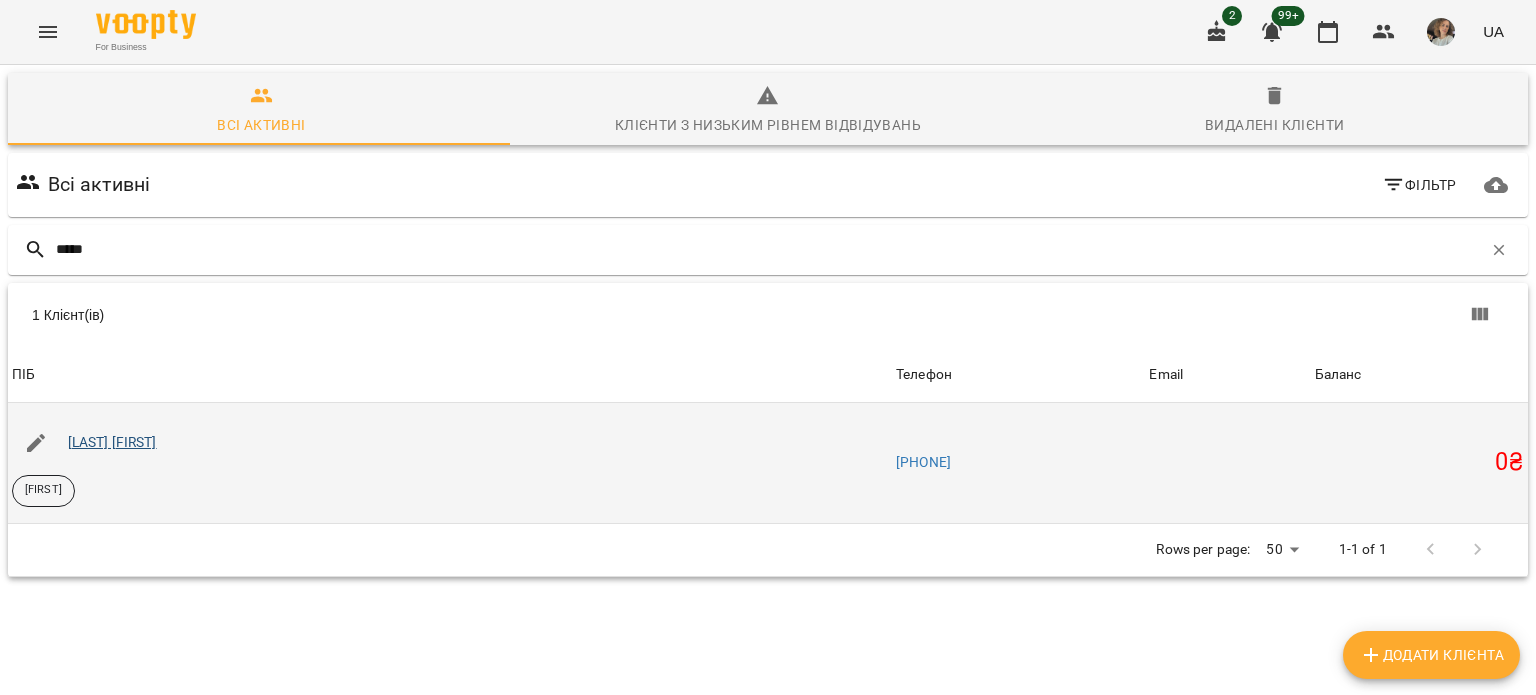 type on "*****" 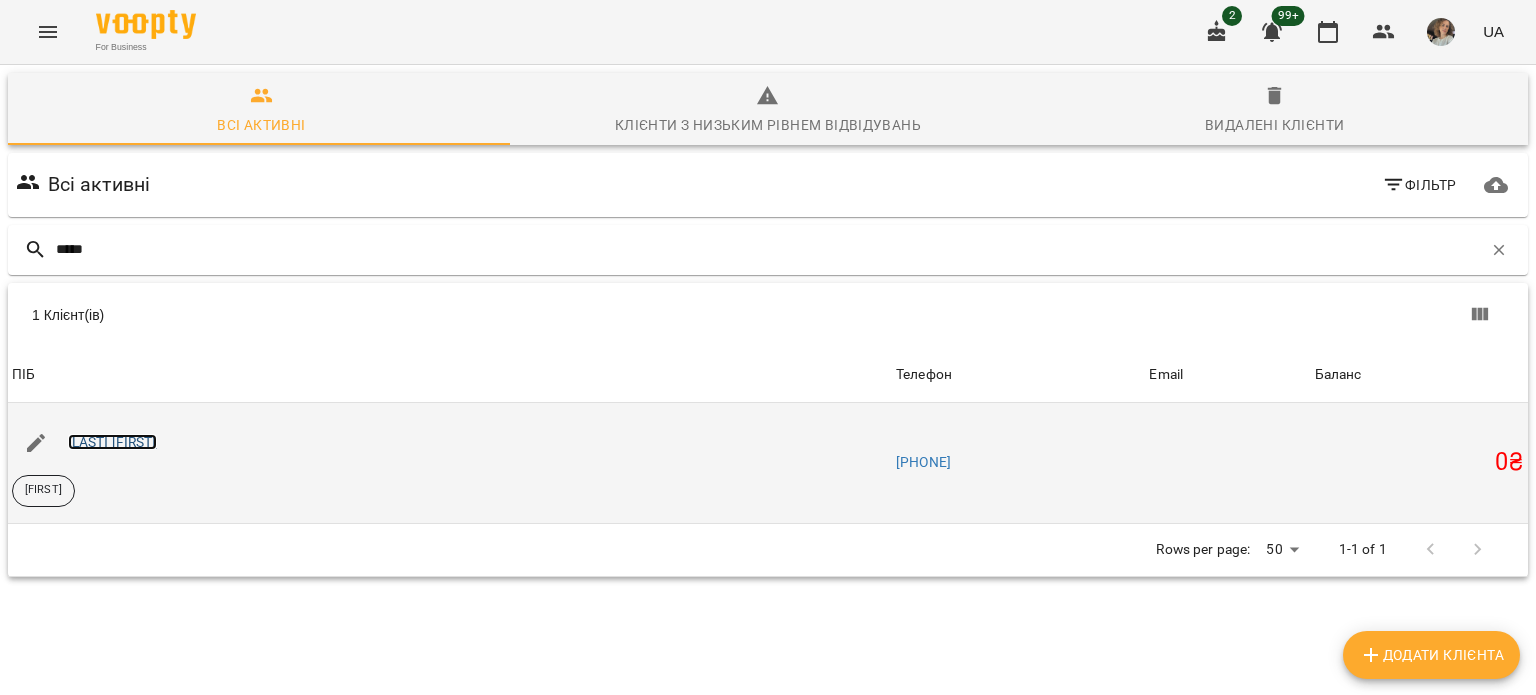 click on "[LAST] [FIRST]" at bounding box center (112, 442) 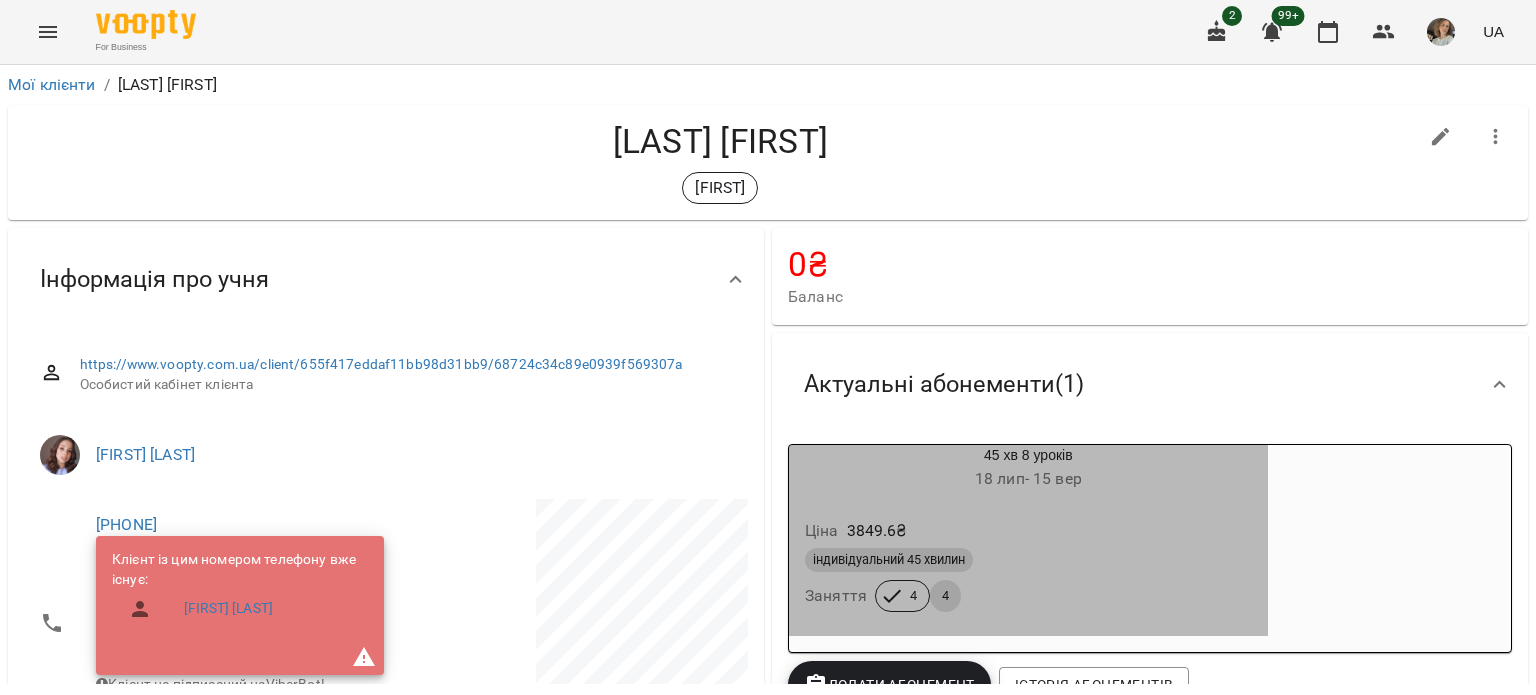 click on "4" at bounding box center (945, 596) 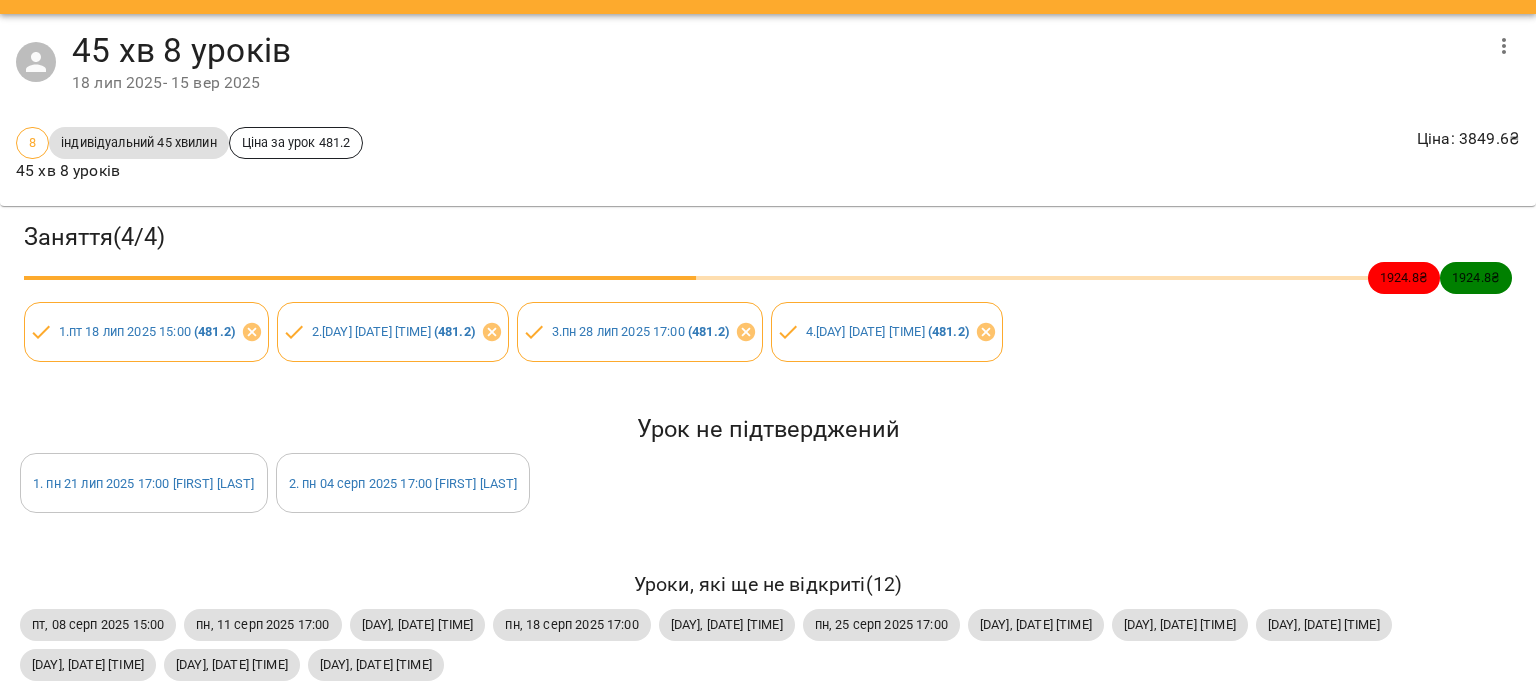scroll, scrollTop: 78, scrollLeft: 0, axis: vertical 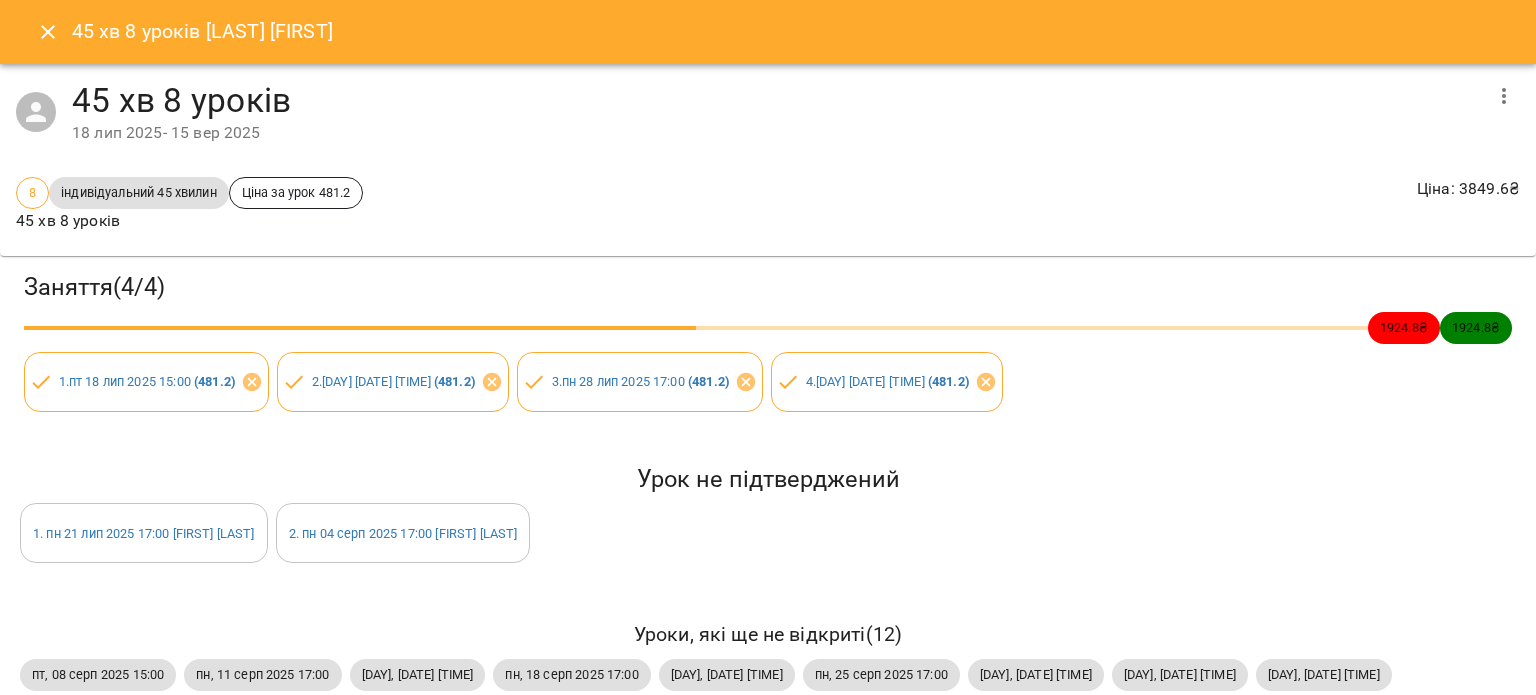 click 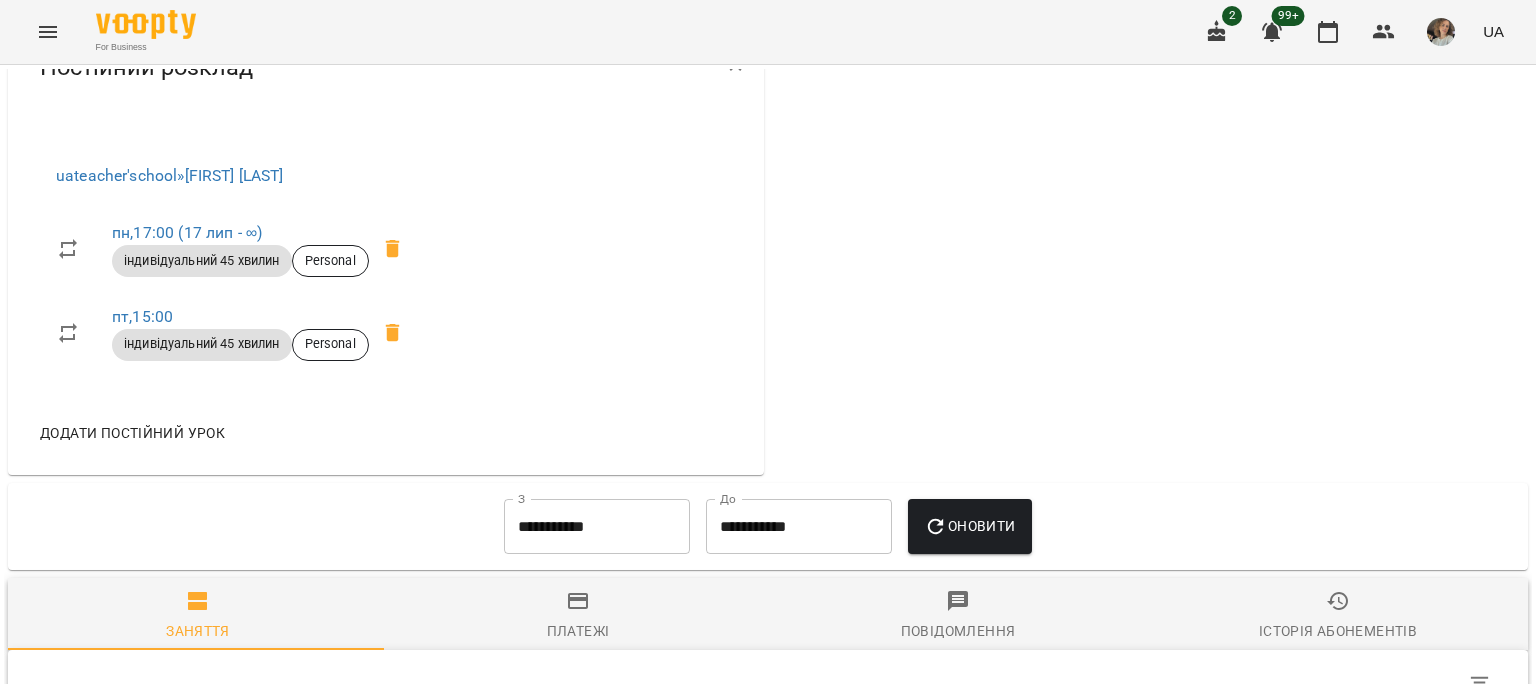 scroll, scrollTop: 900, scrollLeft: 0, axis: vertical 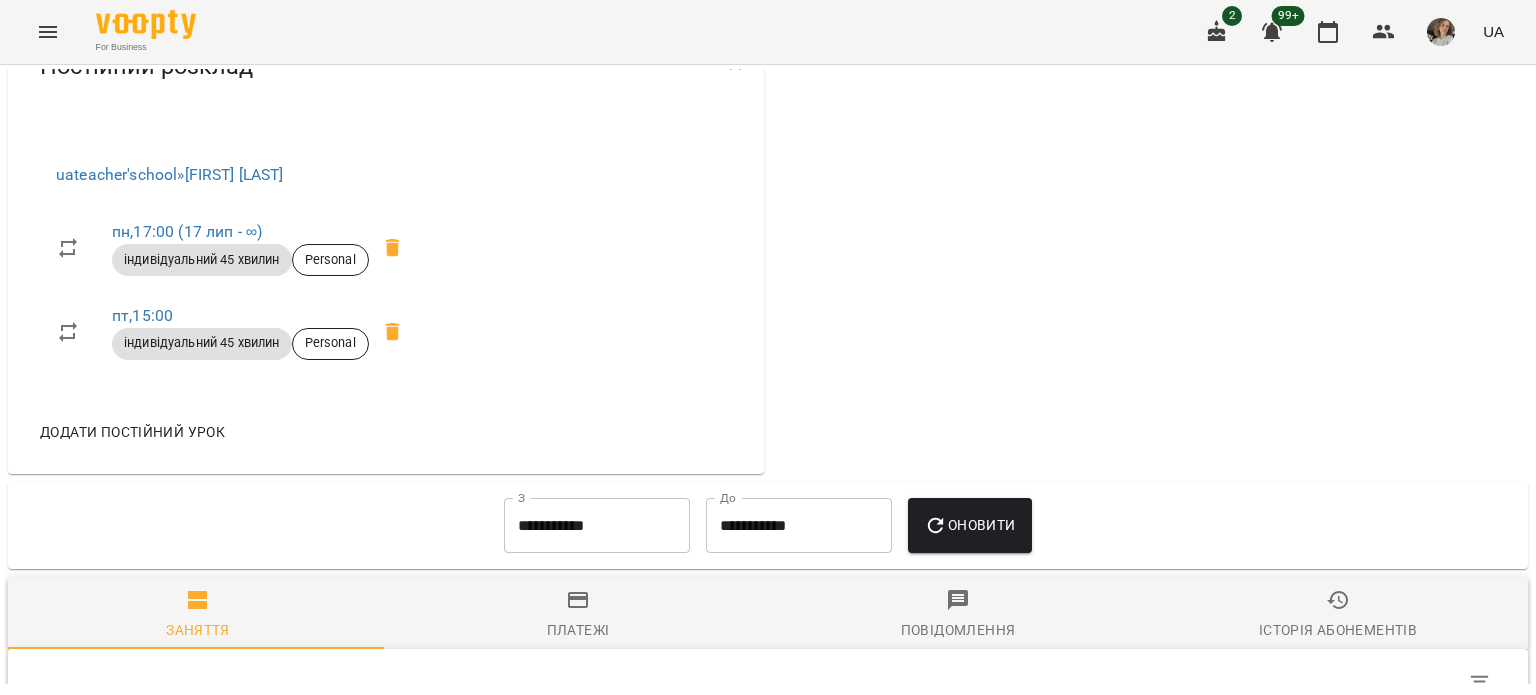 click on "0 ₴ Баланс Актуальні абонементи ( 1 ) 45 хв 8 уроків  18 лип  -   15 вер Ціна 3849.6 ₴ індивідуальний 45 хвилин Заняття 4 4 Додати Абонемент Історія абонементів" at bounding box center [1150, -99] 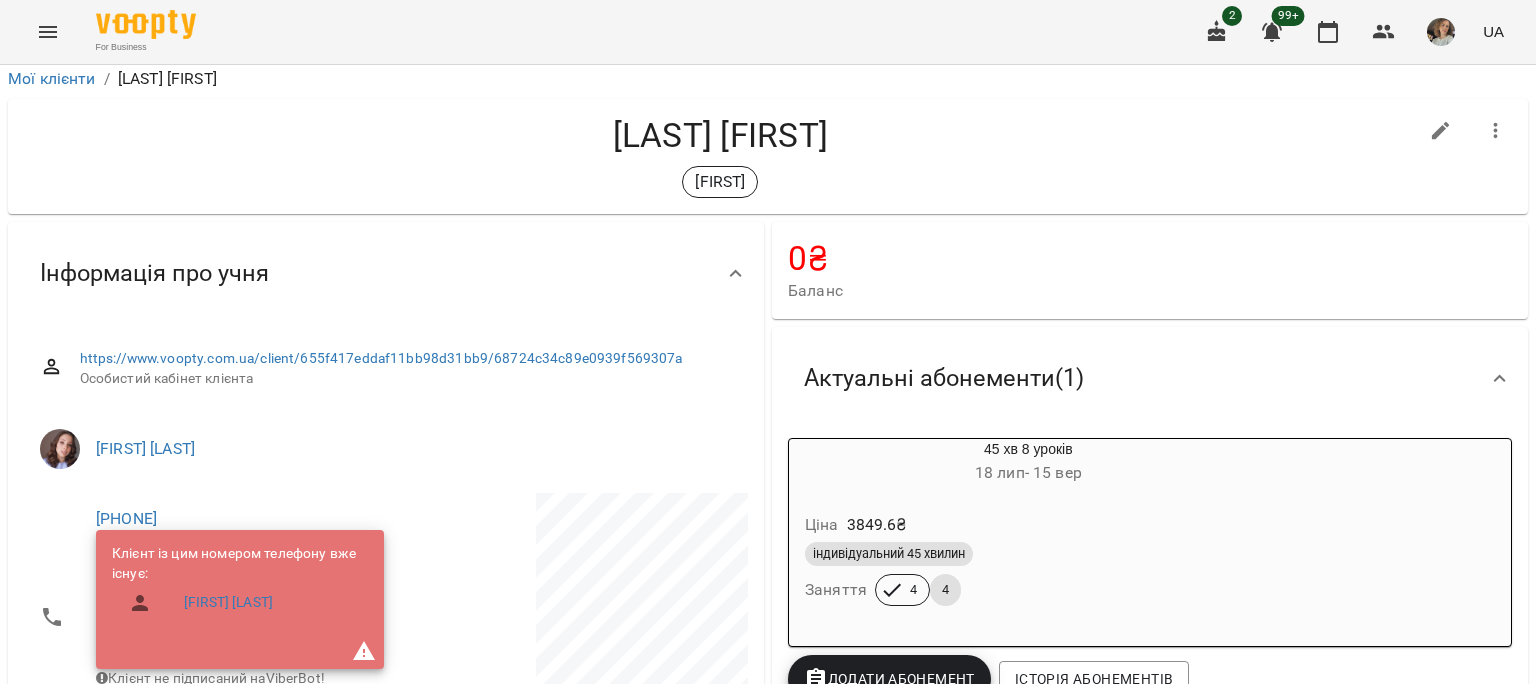 scroll, scrollTop: 0, scrollLeft: 0, axis: both 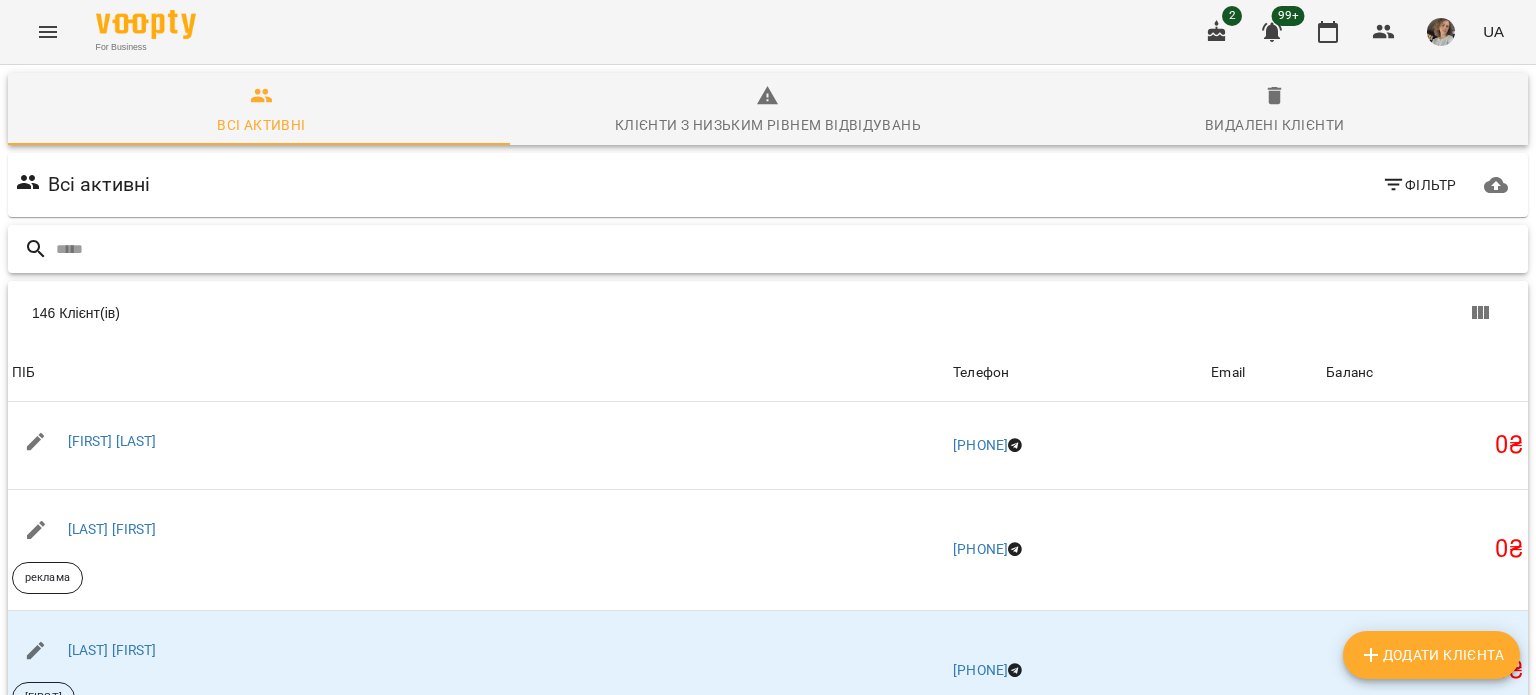 click at bounding box center [788, 249] 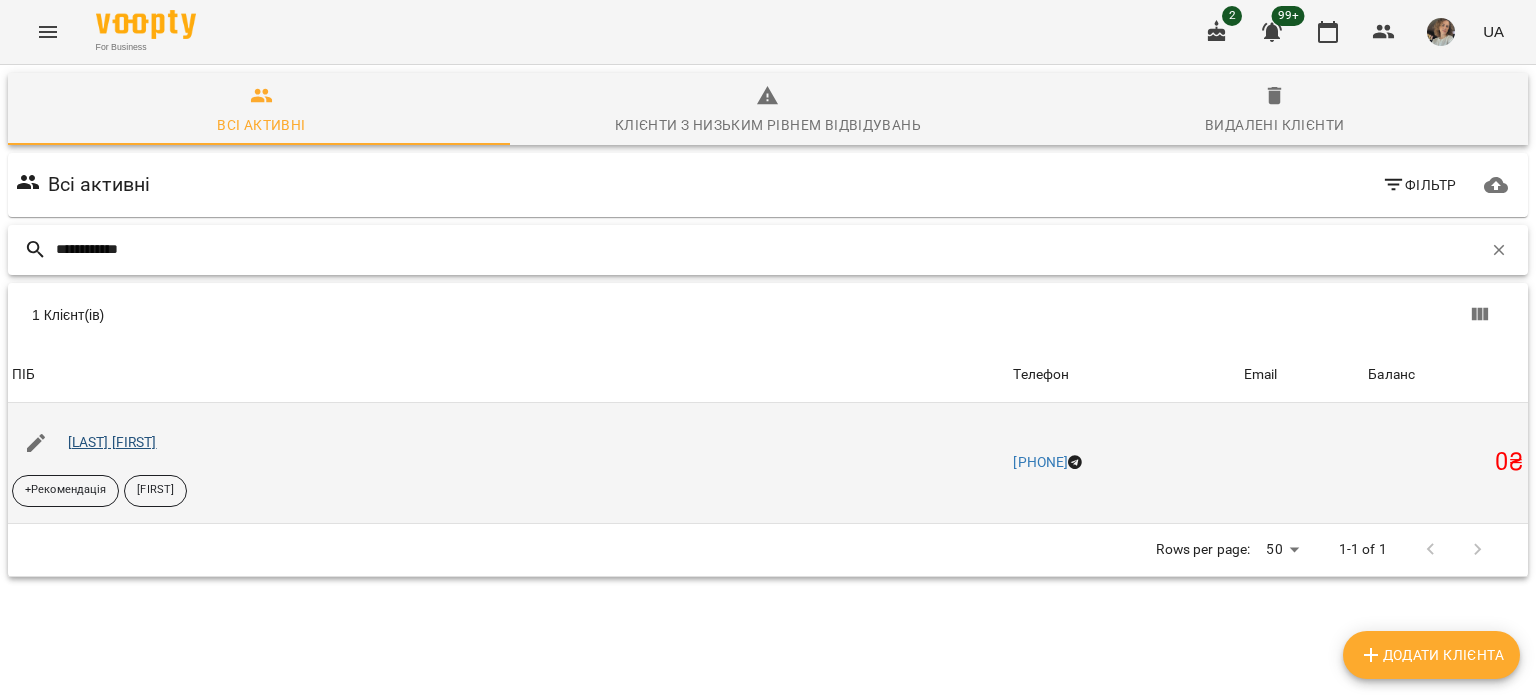 type on "**********" 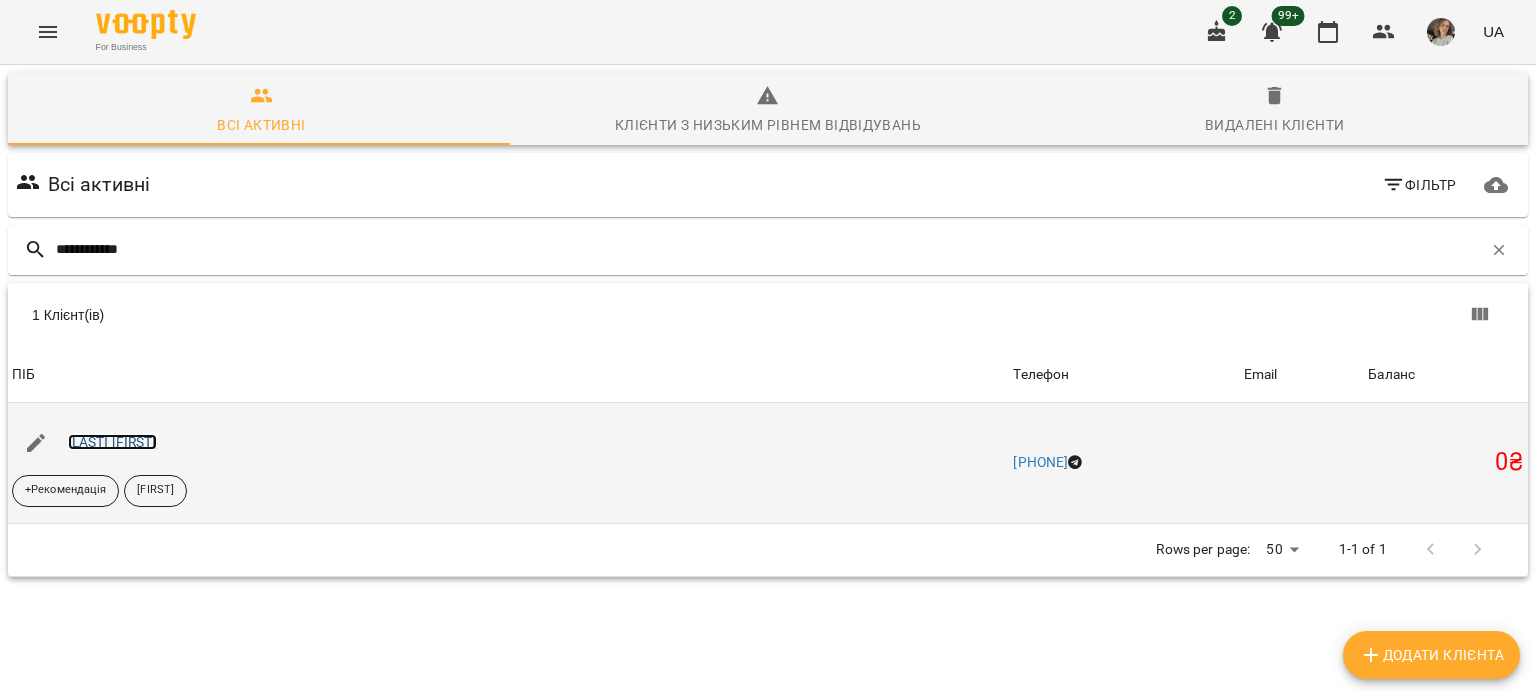 click on "[LAST] [FIRST]" at bounding box center [112, 442] 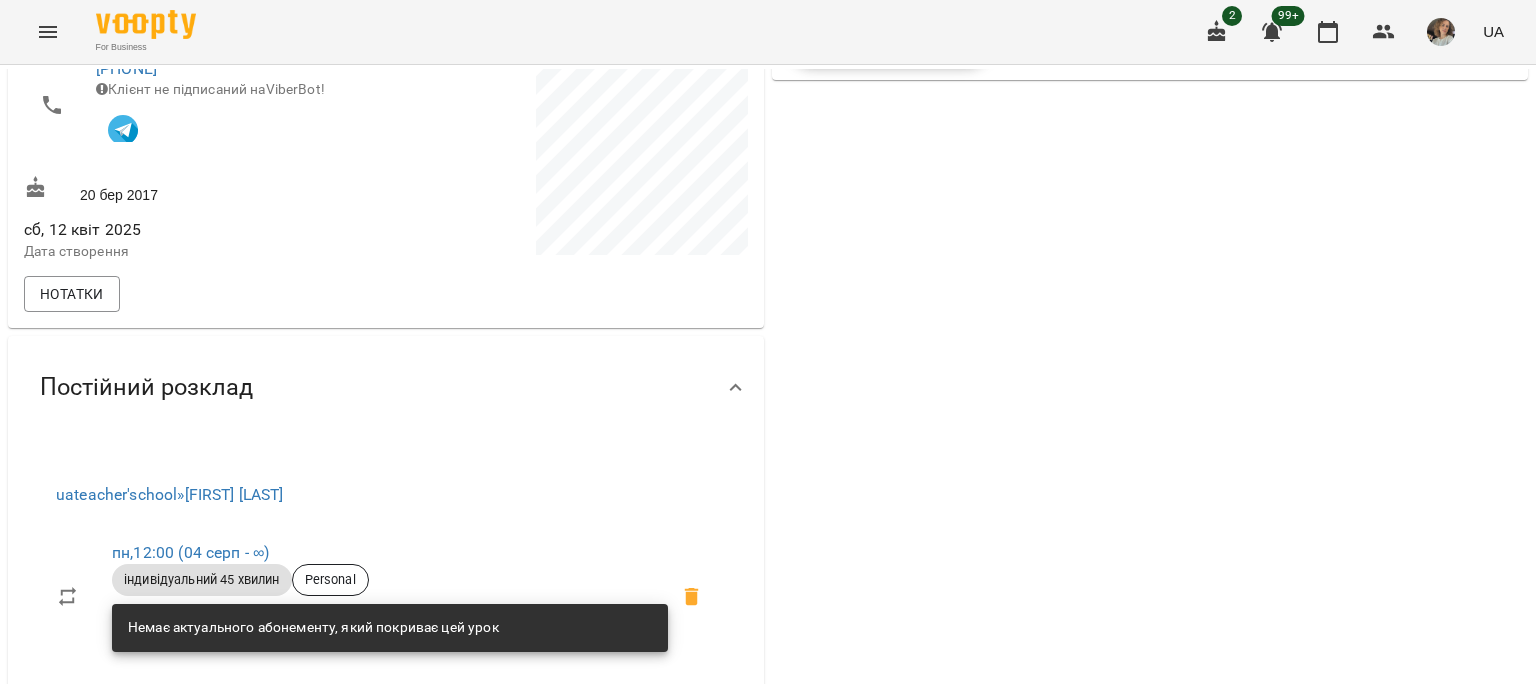 scroll, scrollTop: 100, scrollLeft: 0, axis: vertical 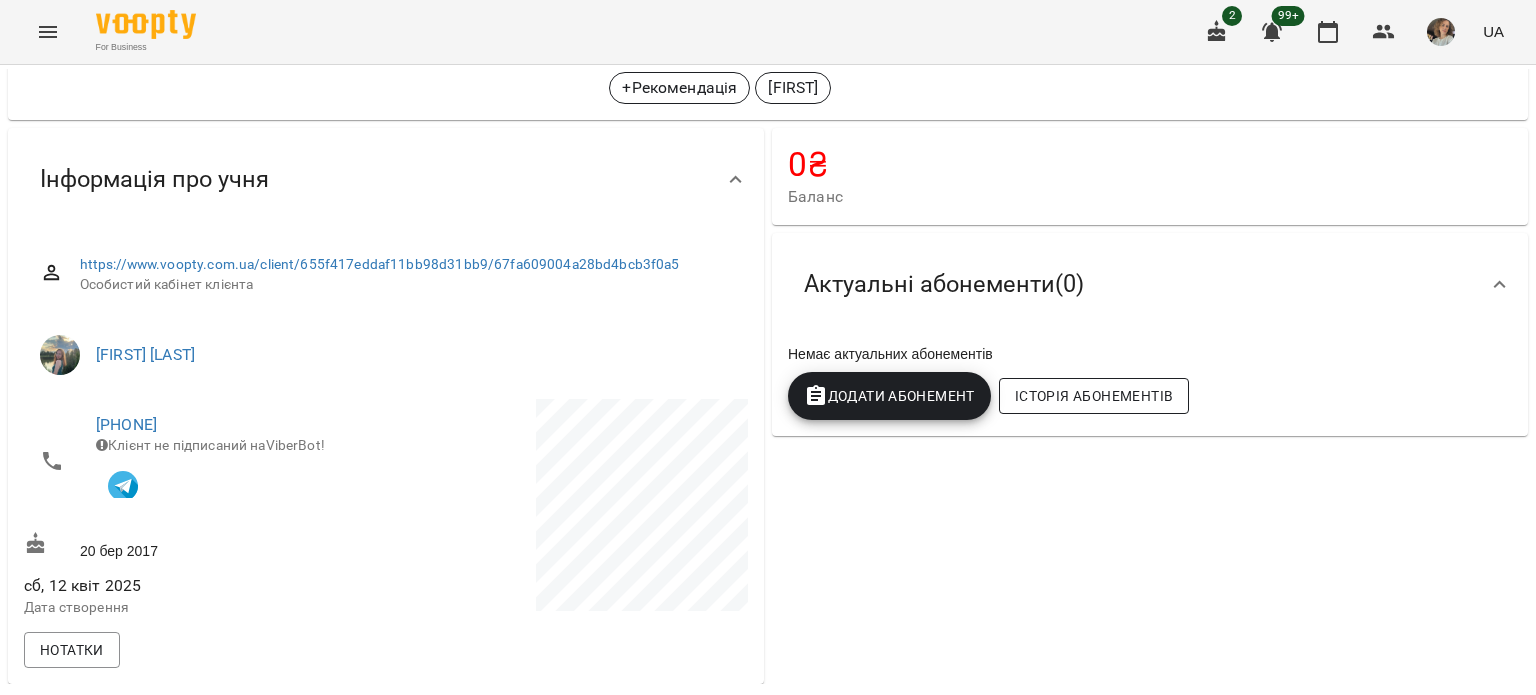 click on "Історія абонементів" at bounding box center (1094, 396) 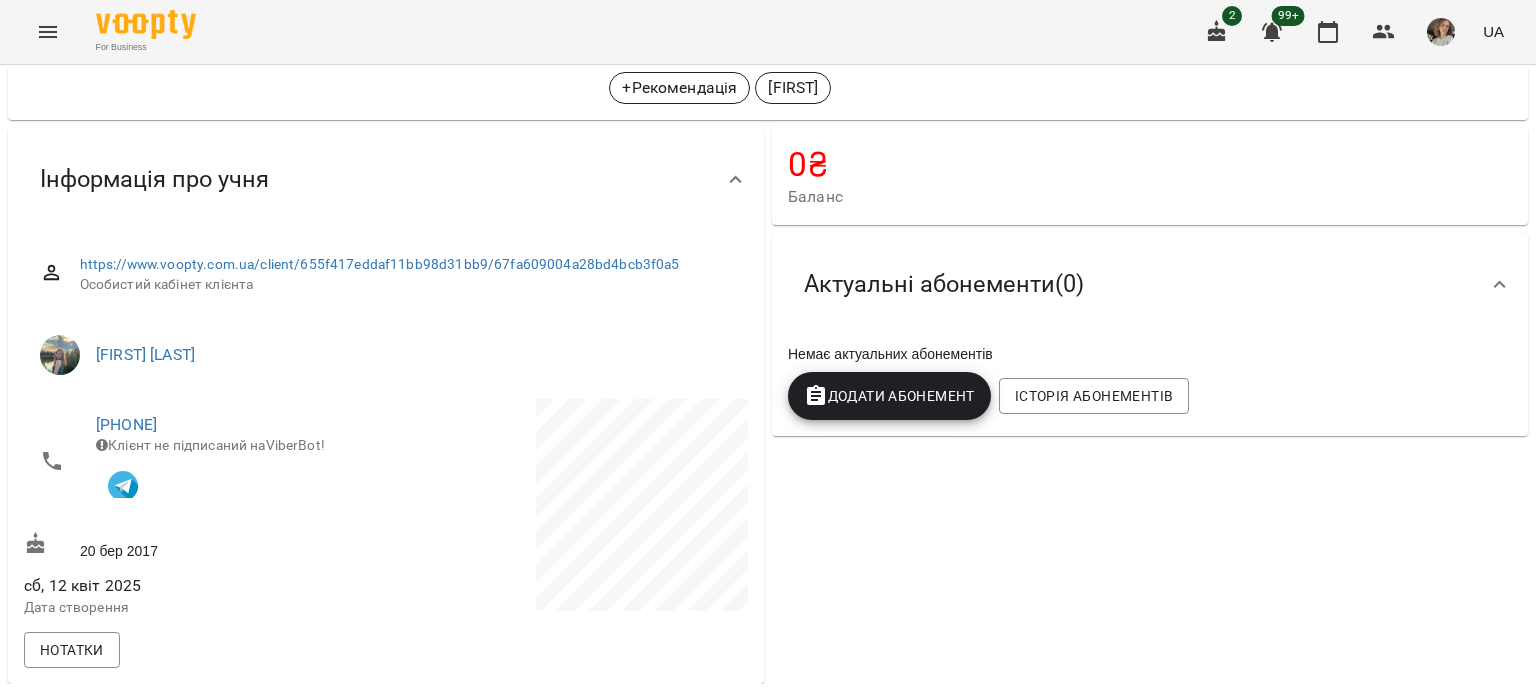 scroll, scrollTop: 381, scrollLeft: 0, axis: vertical 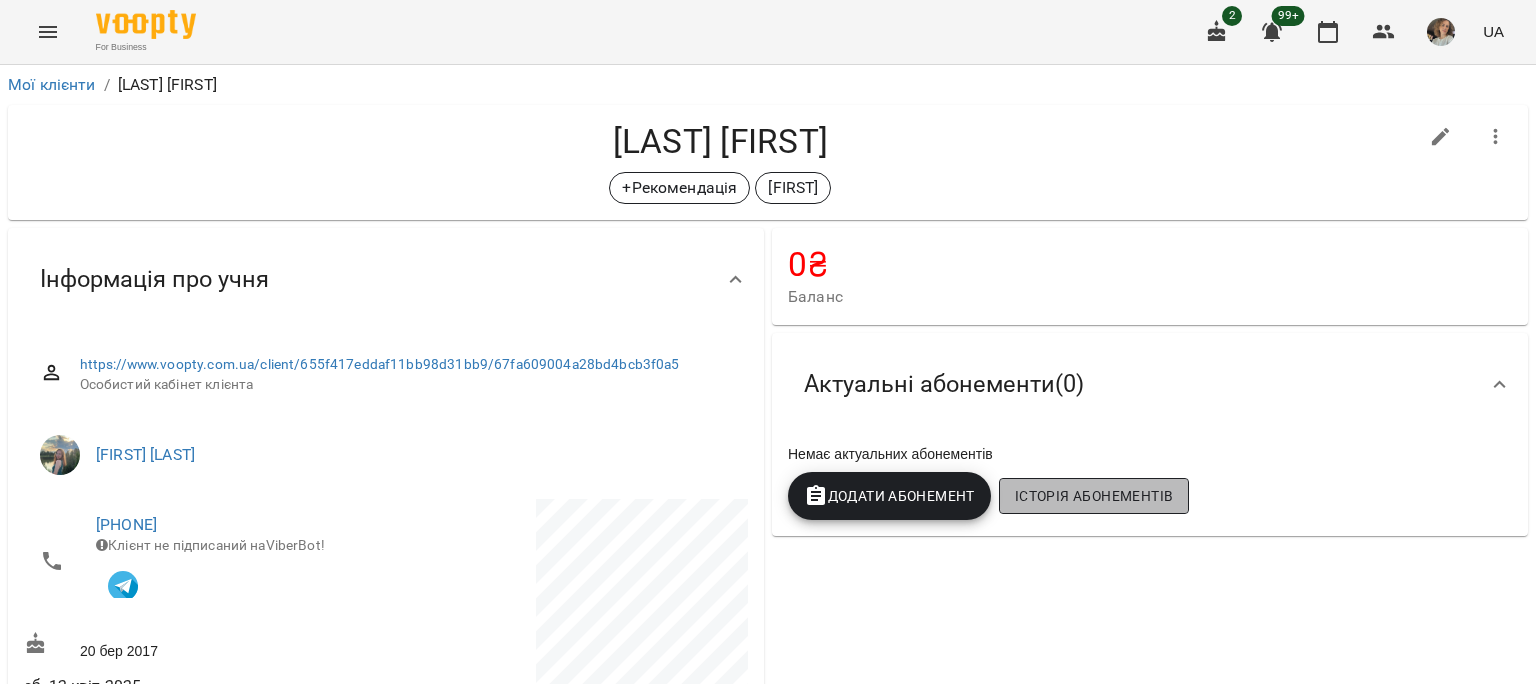 click on "Історія абонементів" at bounding box center [1094, 496] 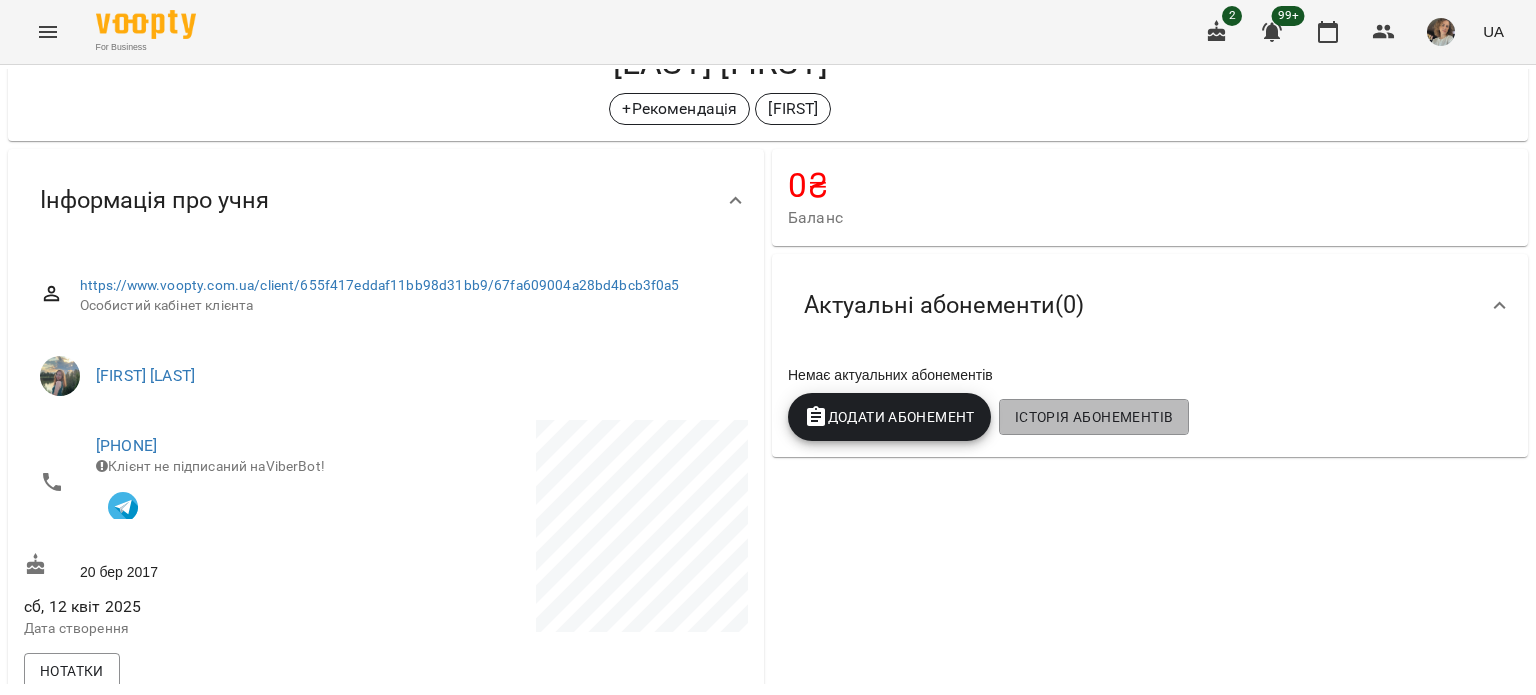 scroll, scrollTop: 114, scrollLeft: 0, axis: vertical 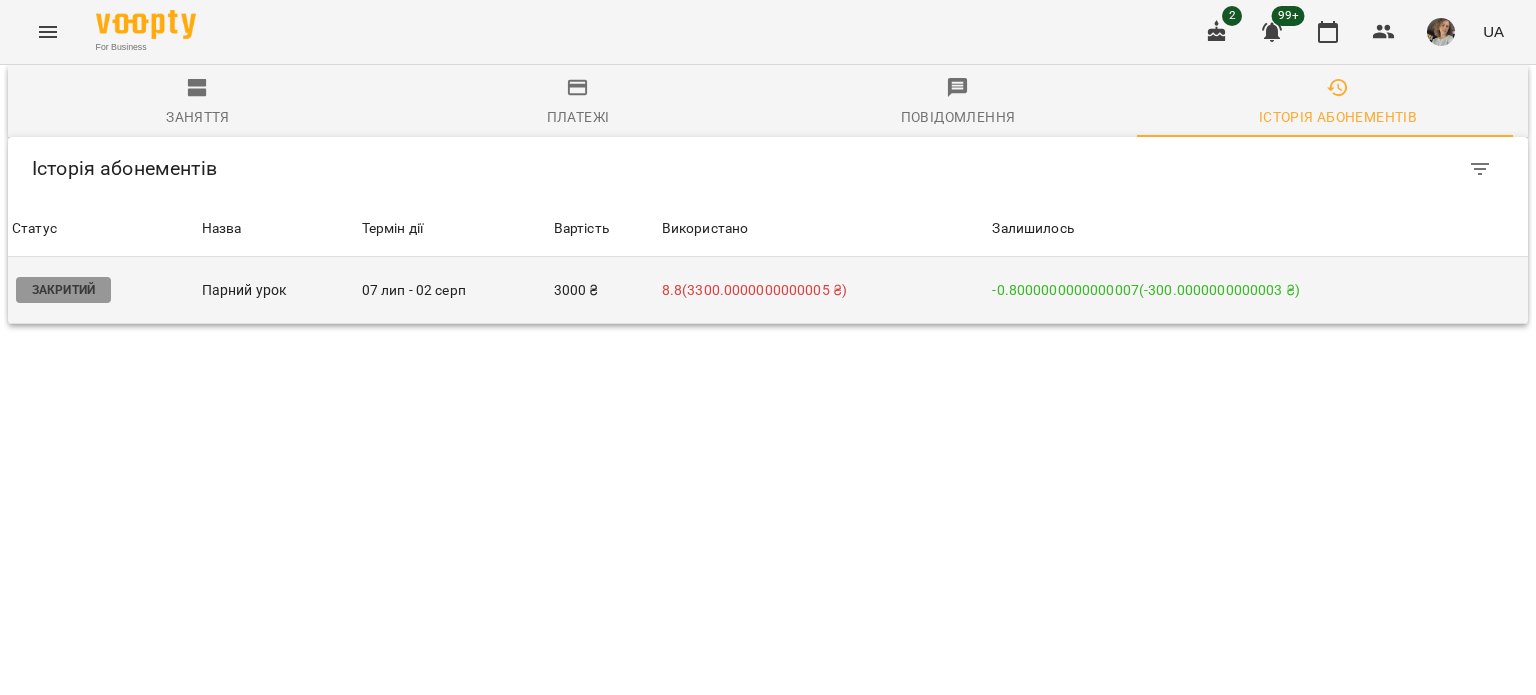 click on "07 лип - 02 серп" at bounding box center (454, 290) 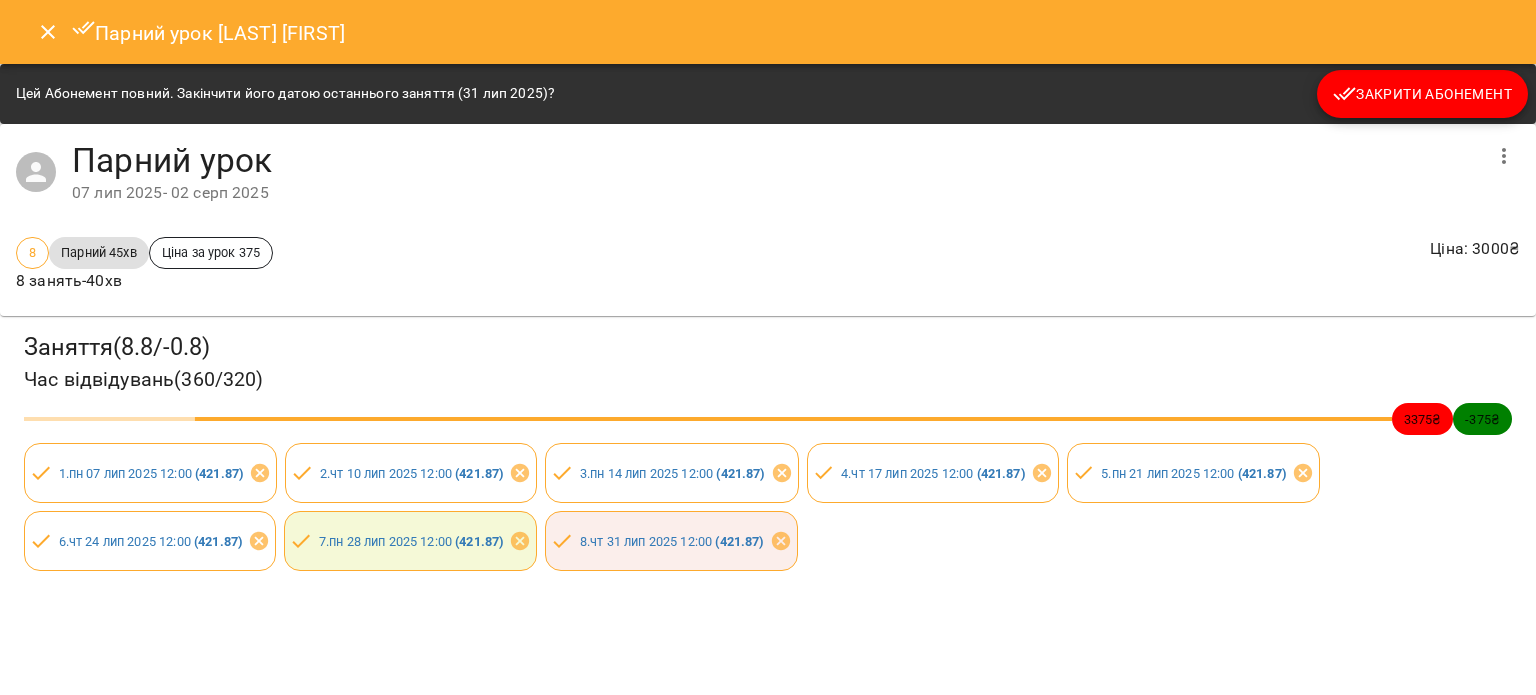 click on "Парний урок Лубій [FIRST] [LAST] Цей Абонемент повний. Закінчити його датою останнього заняття ([DAY] [MONTH] [YEAR])? Закрити Абонемент Парний урок [DAY] [MONTH] [YEAR] - [DAY] [MONTH] [YEAR] 8 Парний 45хв Ціна за урок 375 8 занять-40хв Ціна : 3000 ₴ Заняття ( 8.8 / -0.8 ) Час відвідувань ( 360 / 320 ) 3375 ₴ -375 ₴ 1 . пн [DAY] [MONTH] [YEAR] 12:00 ( 421.87 ) 2 . чт [DAY] [MONTH] [YEAR] 12:00 ( 421.87 ) 3 . пн [DAY] [MONTH] [YEAR] 12:00 ( 421.87 ) 4 . чт [DAY] [MONTH] [YEAR] 12:00 ( 421.87 ) 5 . пн [DAY] [MONTH] [YEAR] 12:00 ( 421.87 ) 6 . чт [DAY] [MONTH] [YEAR] 12:00 ( 421.87 ) 7 . пн [DAY] [MONTH] [YEAR] 12:00 ( 421.87 ) 8 . чт [DAY] [MONTH] [YEAR] 12:00 ( 421.87 )" at bounding box center (768, 347) 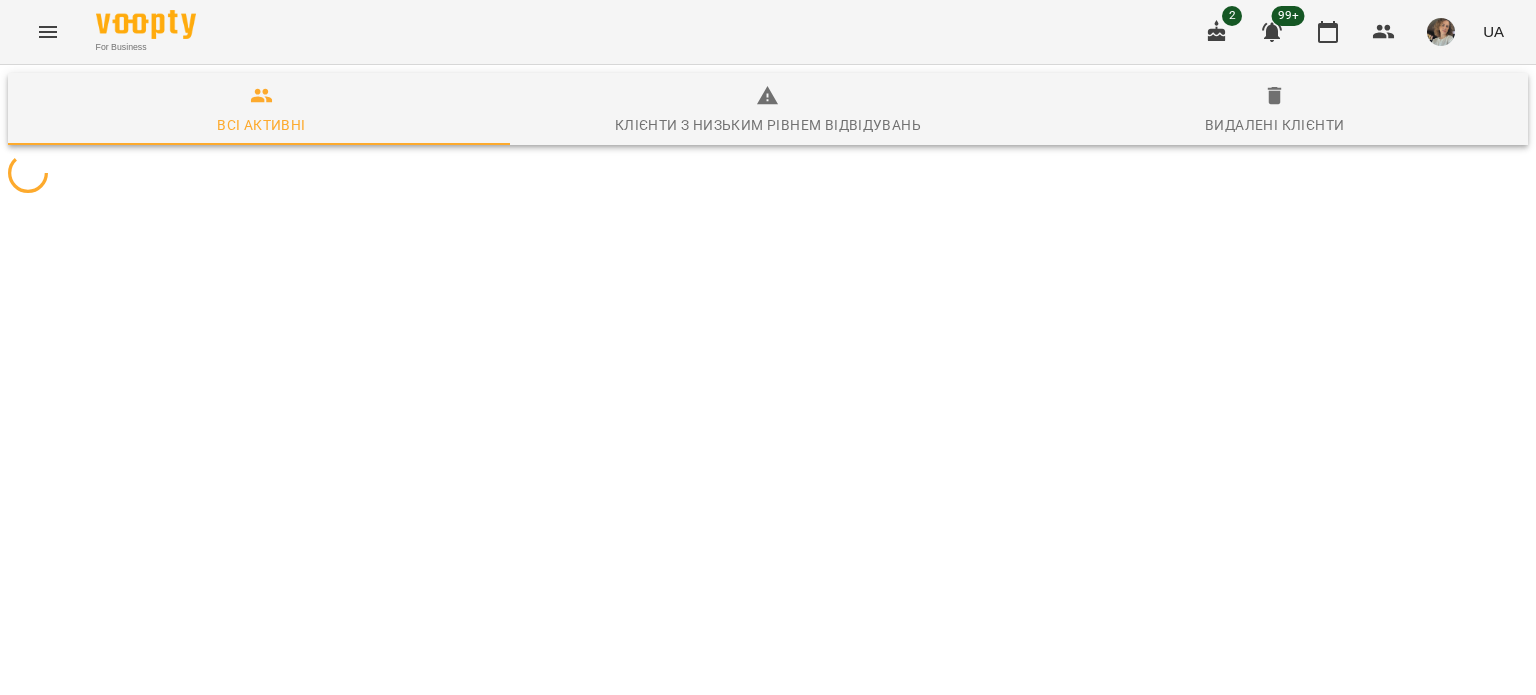 scroll, scrollTop: 0, scrollLeft: 0, axis: both 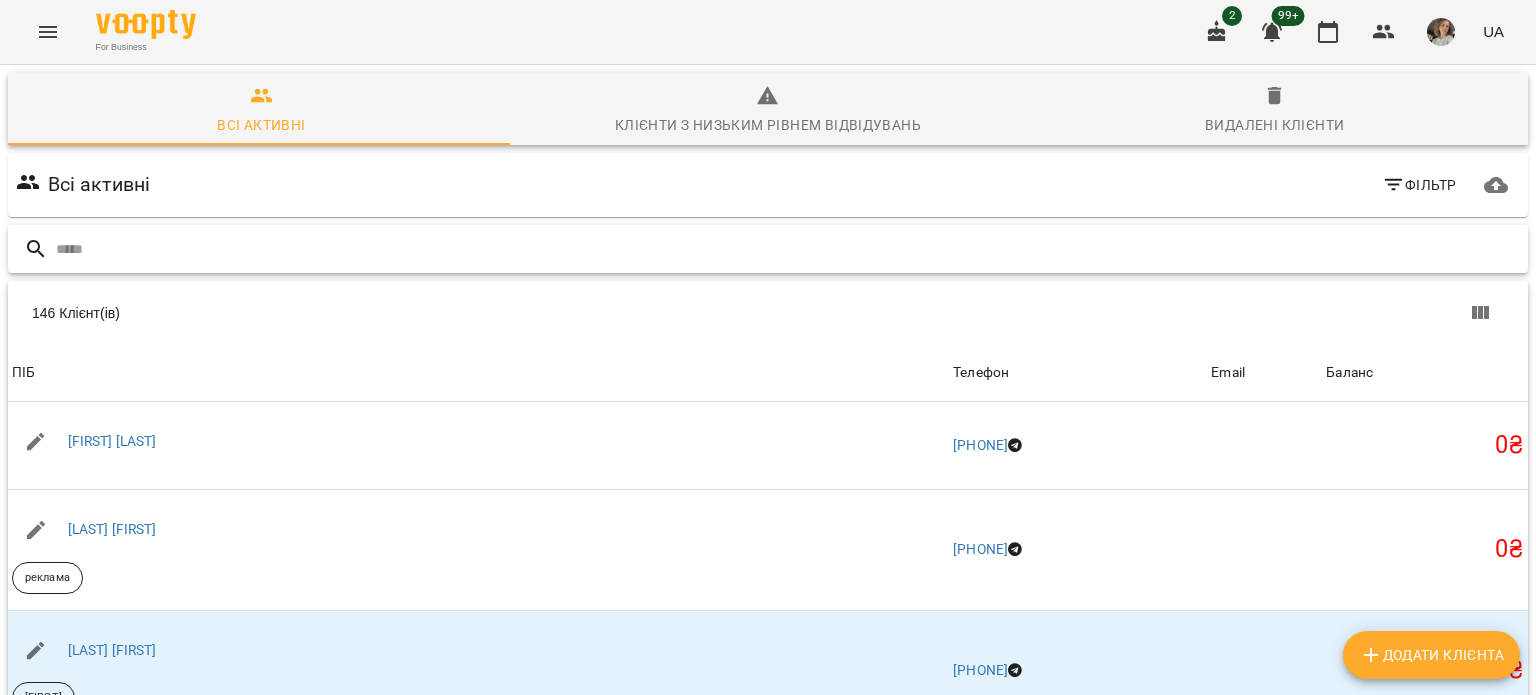 click at bounding box center (788, 249) 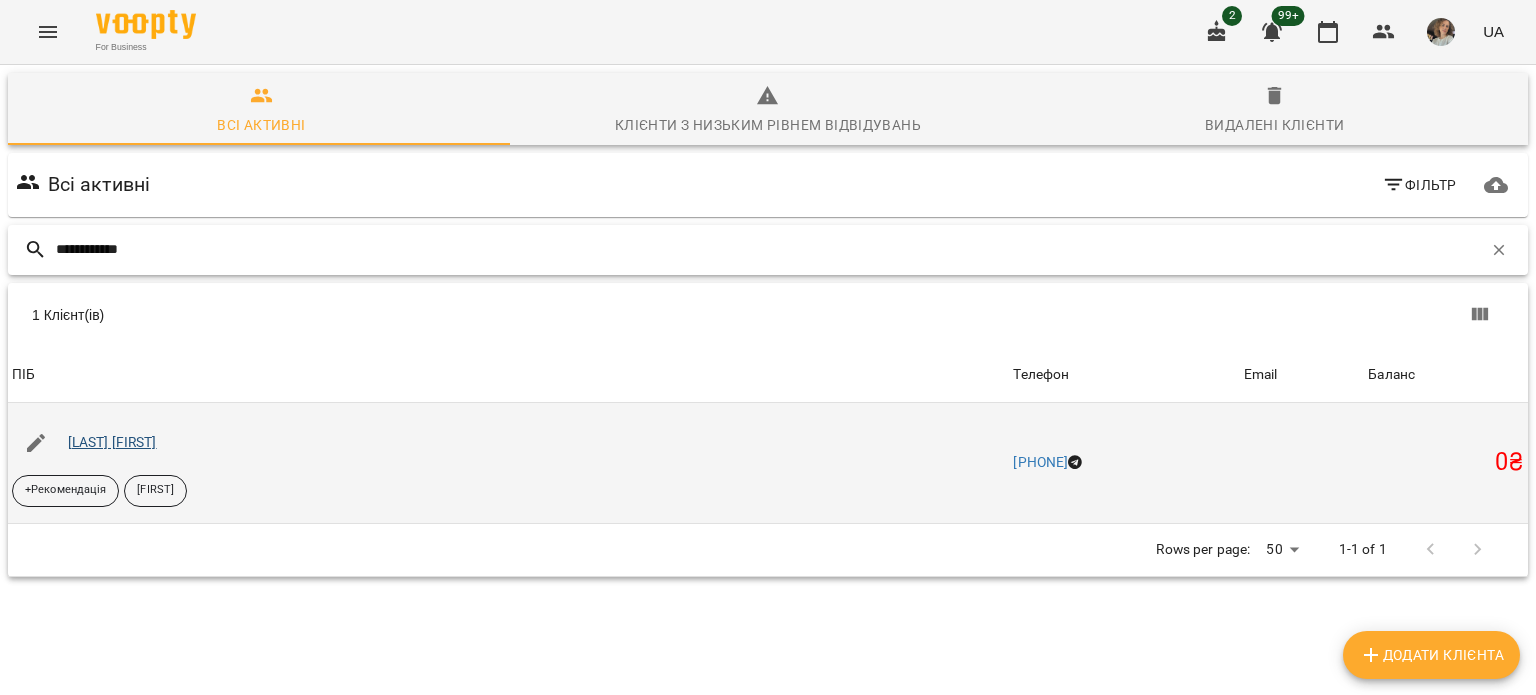 type on "**********" 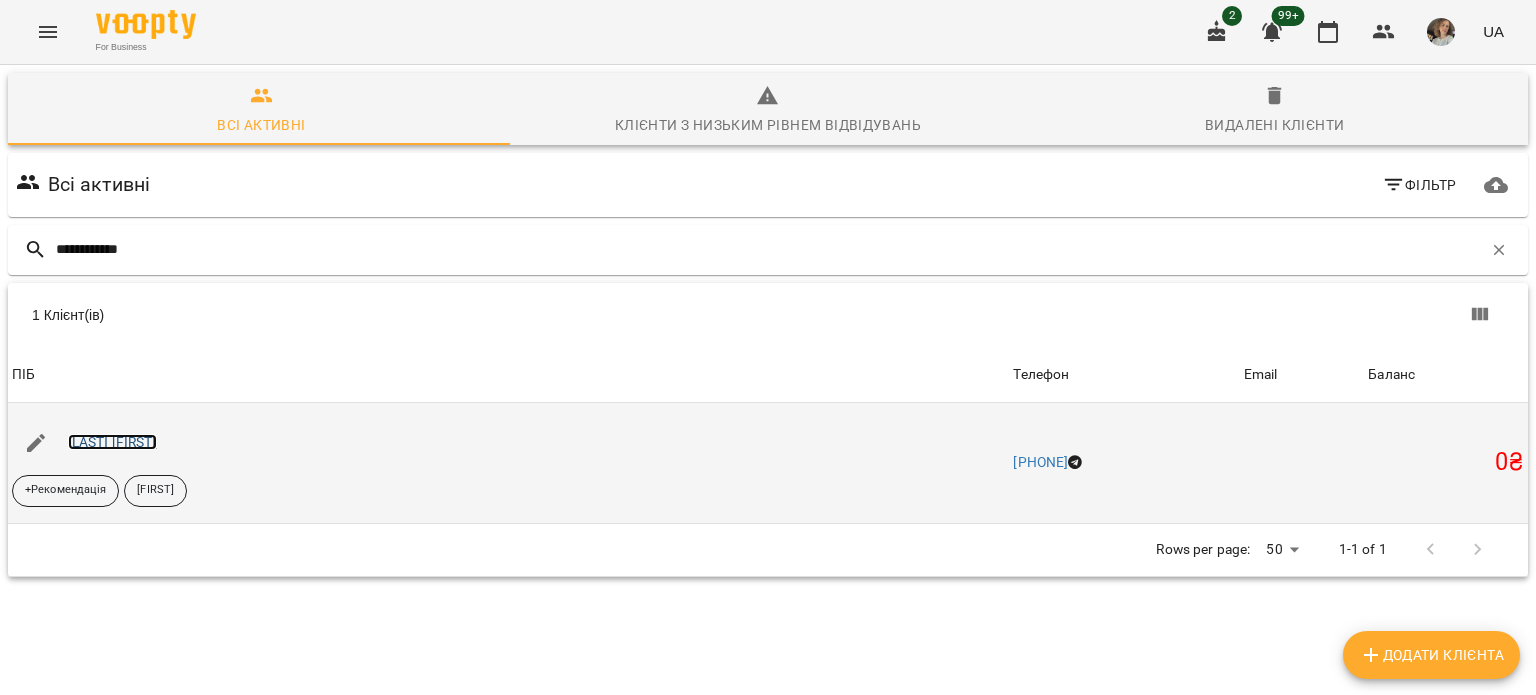 click on "[LAST] [FIRST]" at bounding box center (112, 442) 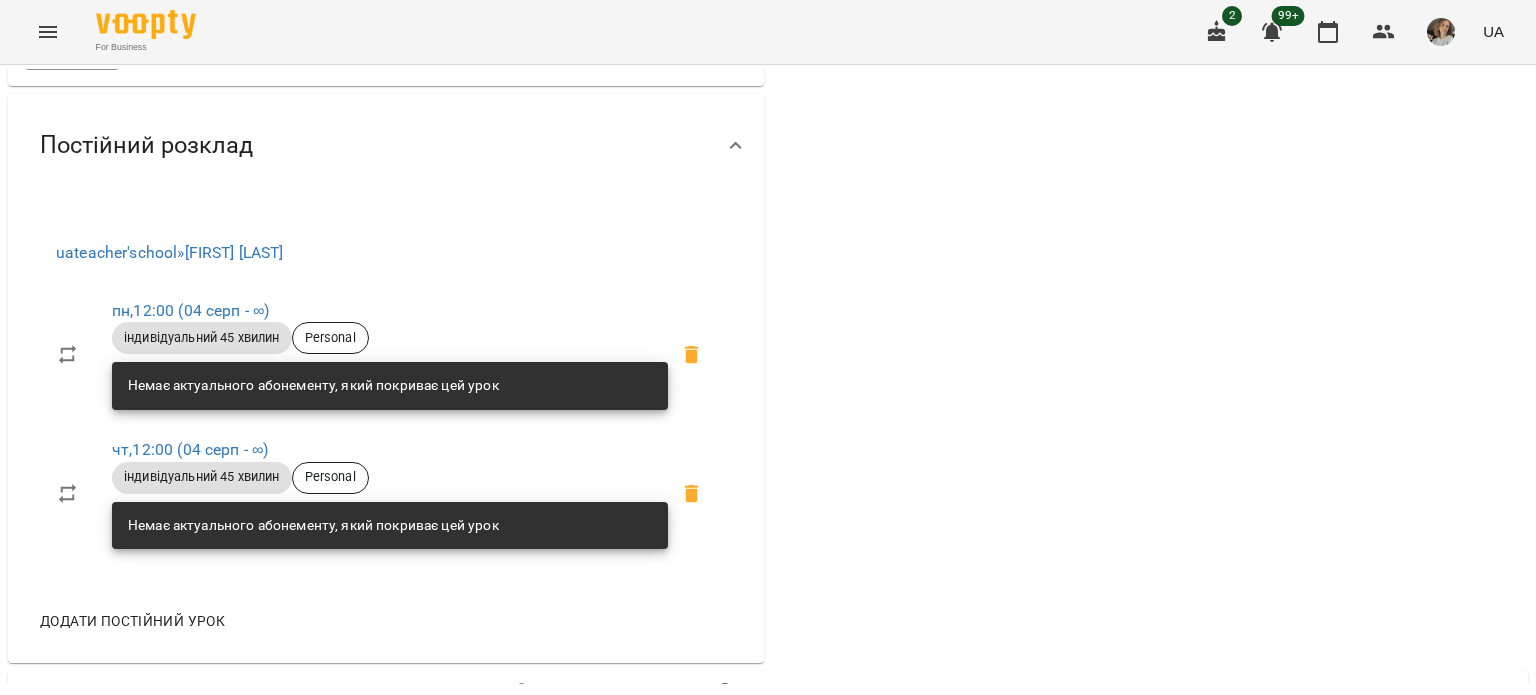 scroll, scrollTop: 700, scrollLeft: 0, axis: vertical 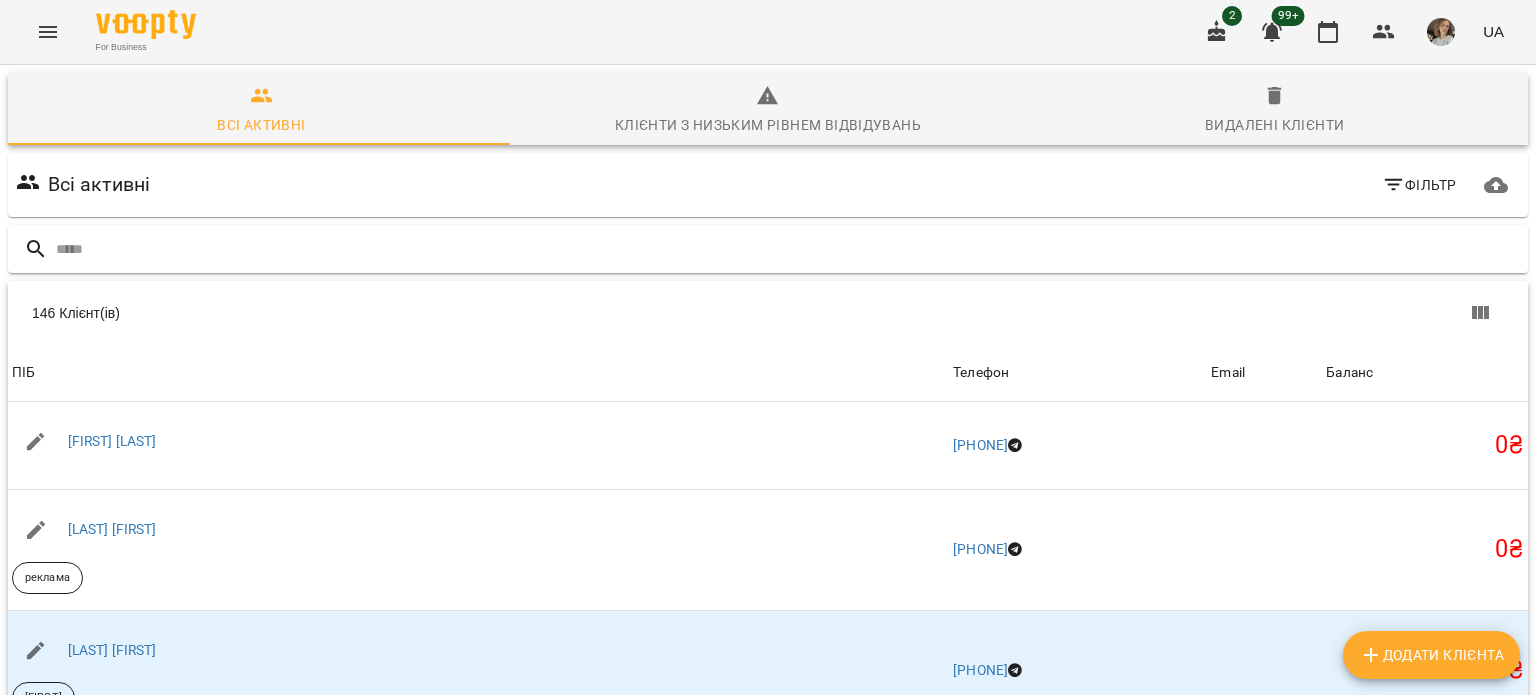 click at bounding box center (788, 249) 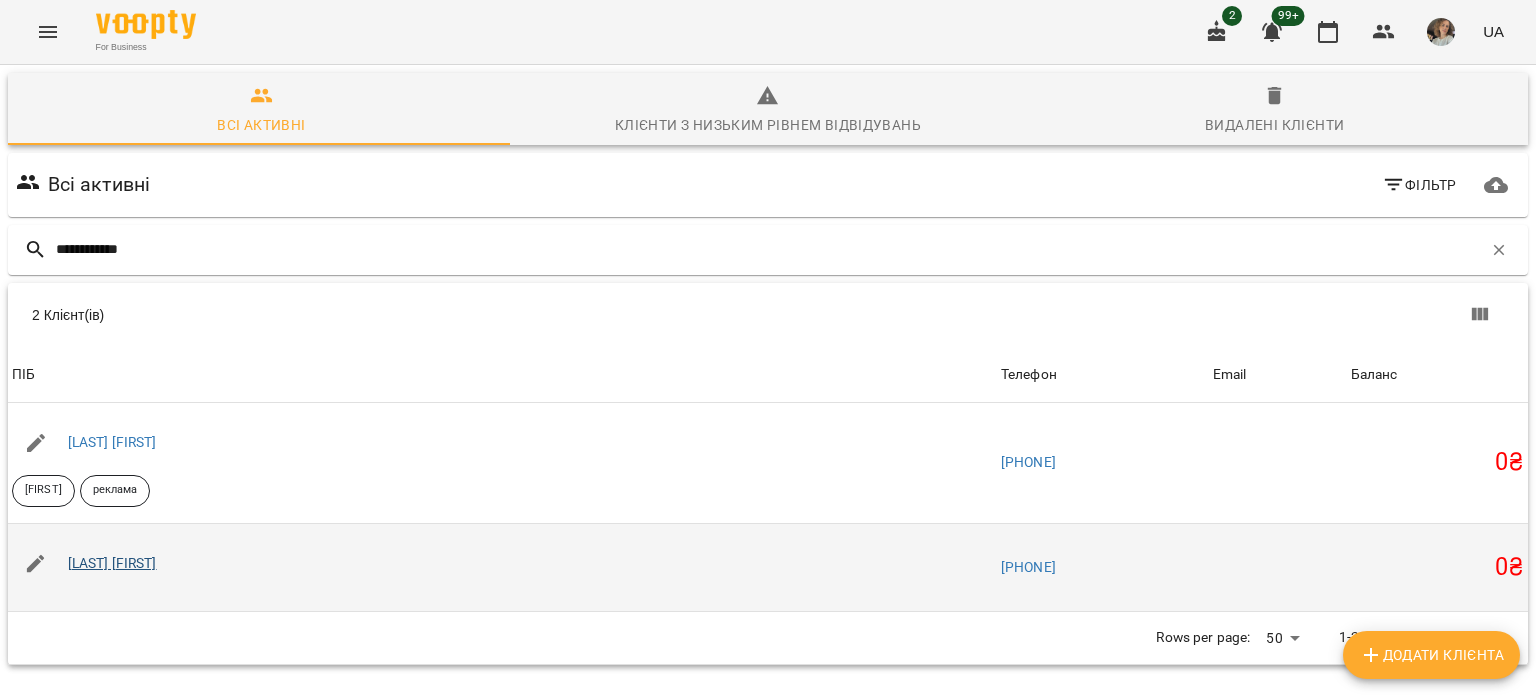 type on "**********" 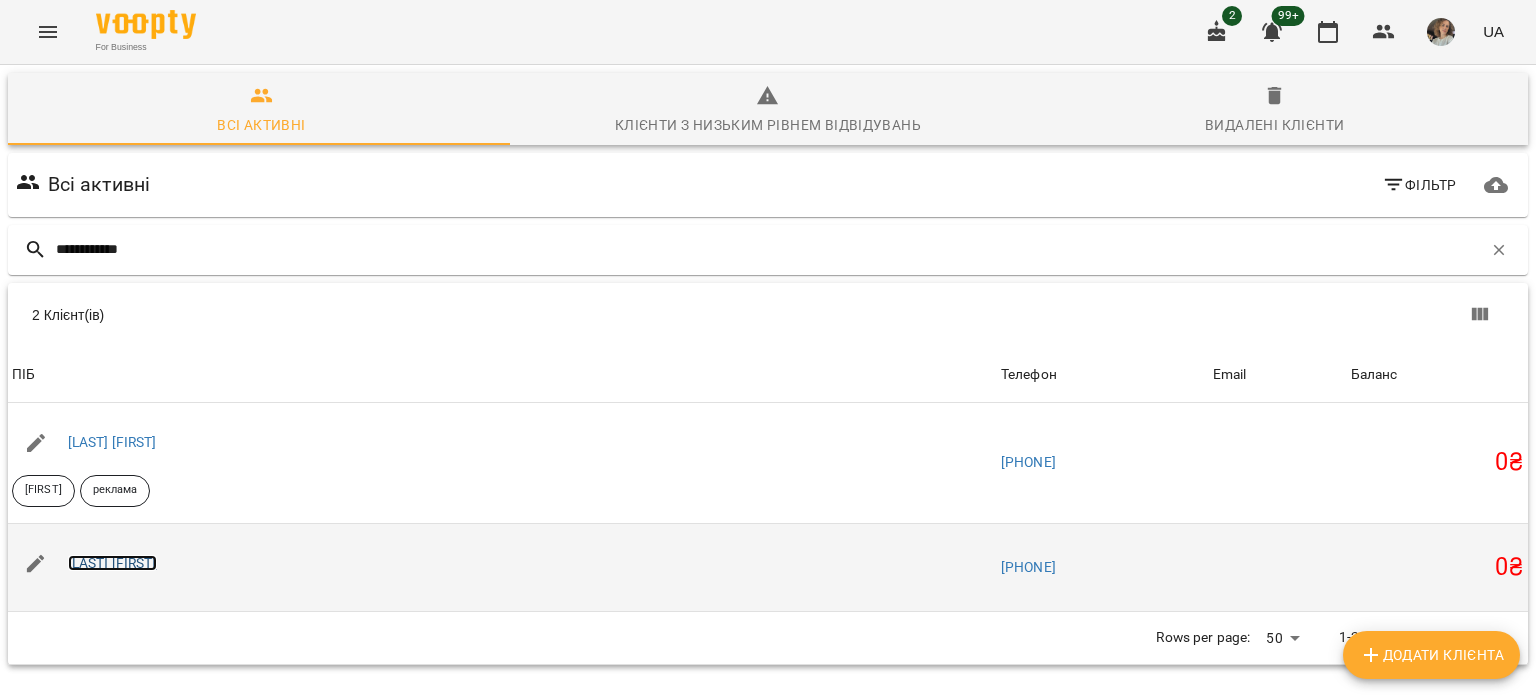 click on "[LAST] [FIRST]" at bounding box center (112, 563) 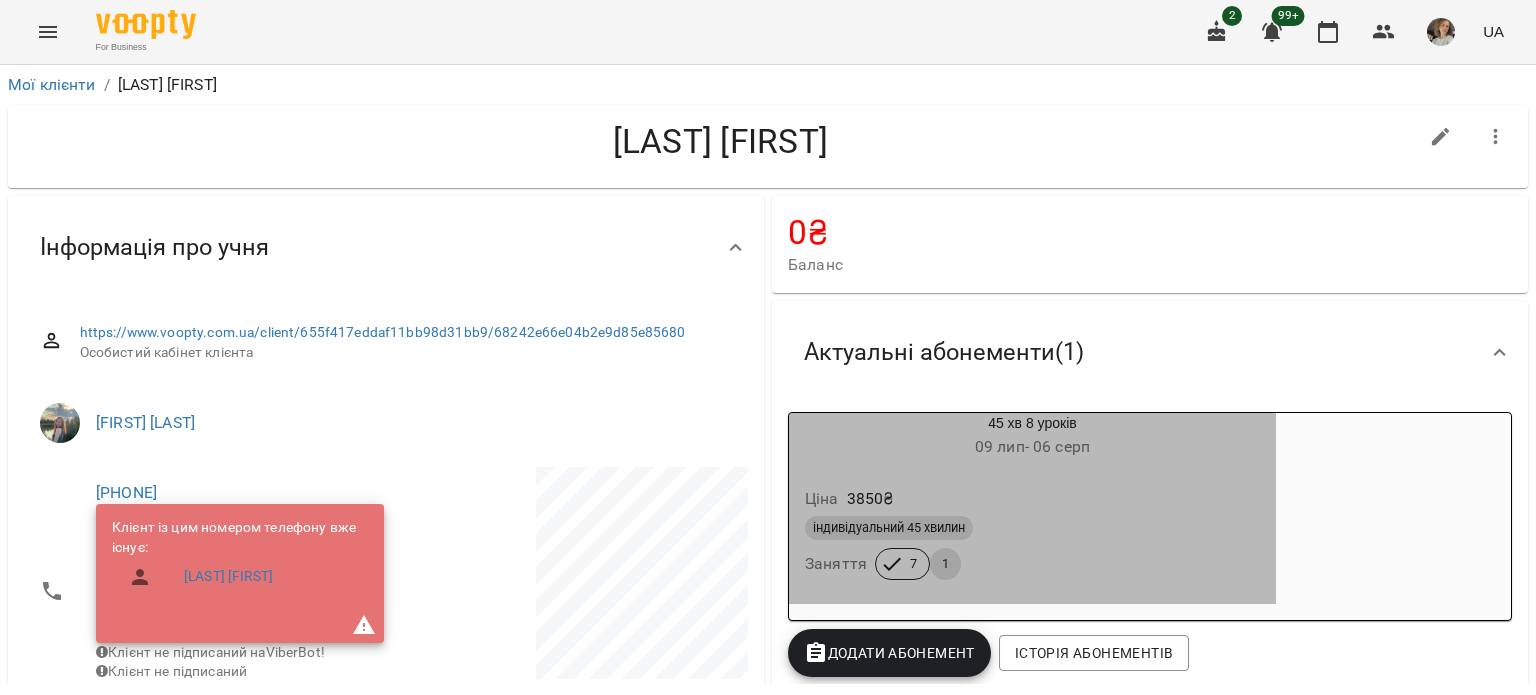click on "1" at bounding box center [945, 564] 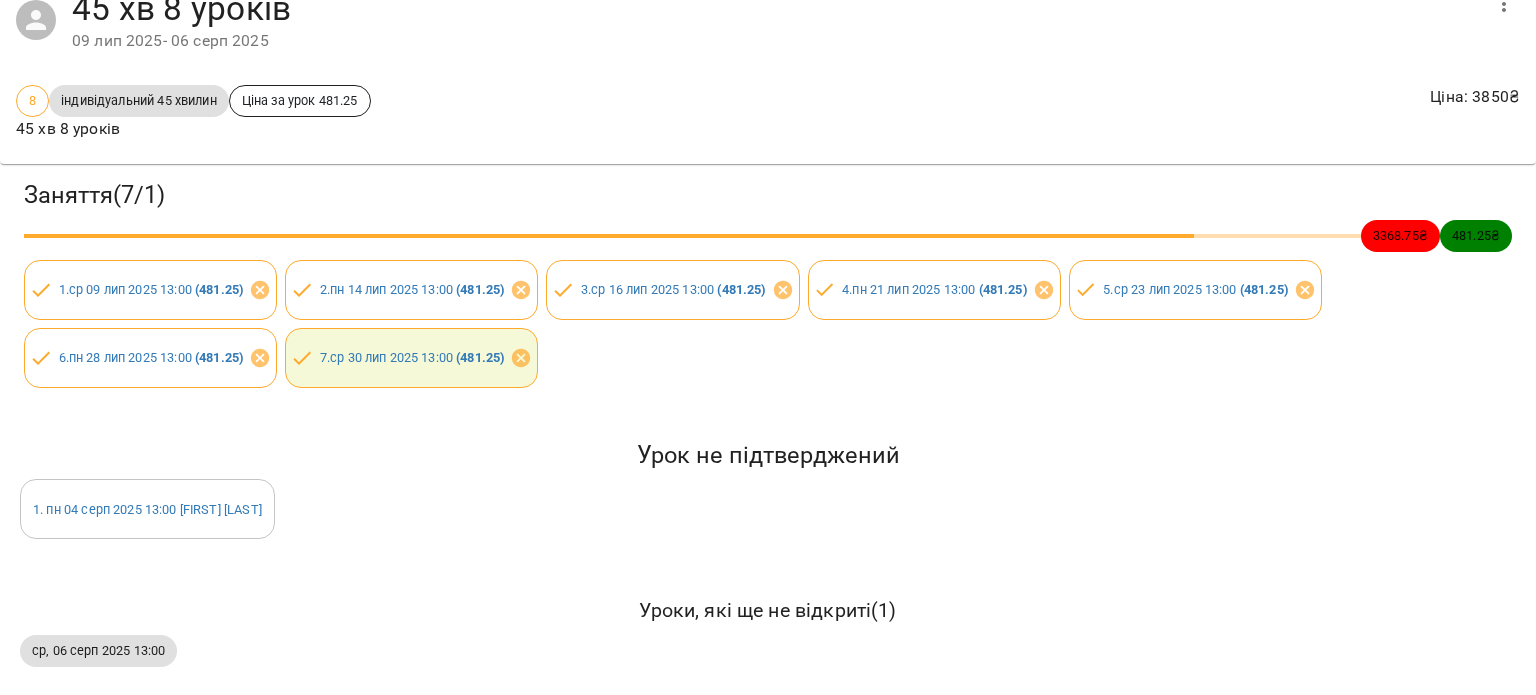 scroll, scrollTop: 106, scrollLeft: 0, axis: vertical 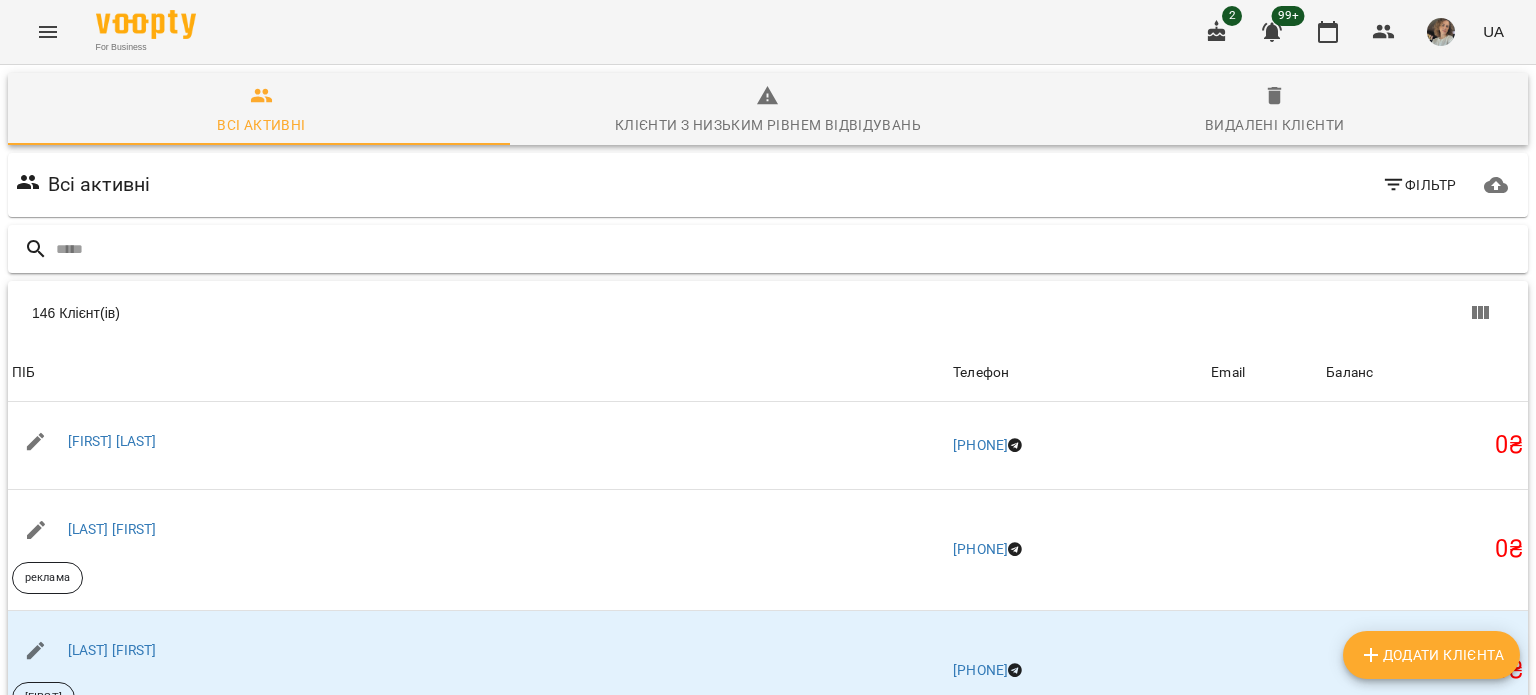 click at bounding box center (788, 249) 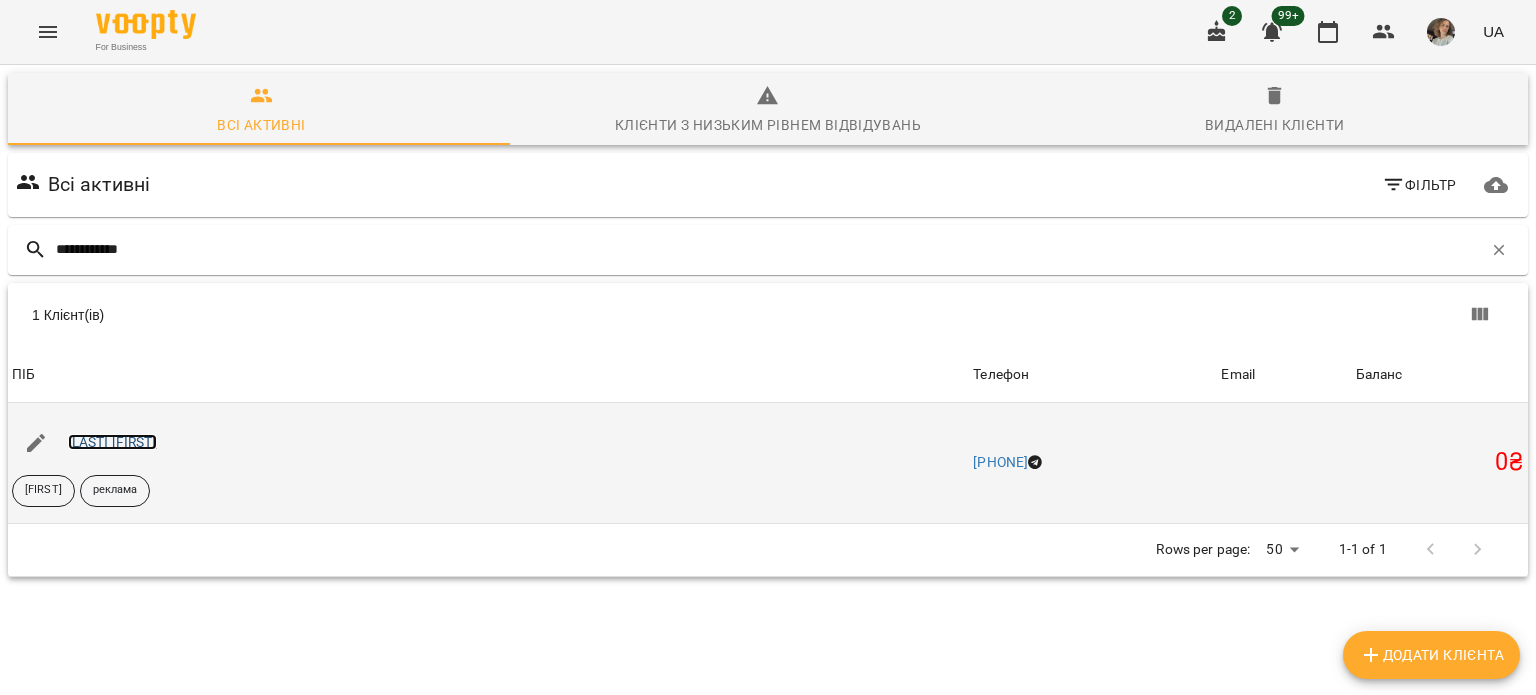 click on "[LAST] [FIRST]" at bounding box center [112, 442] 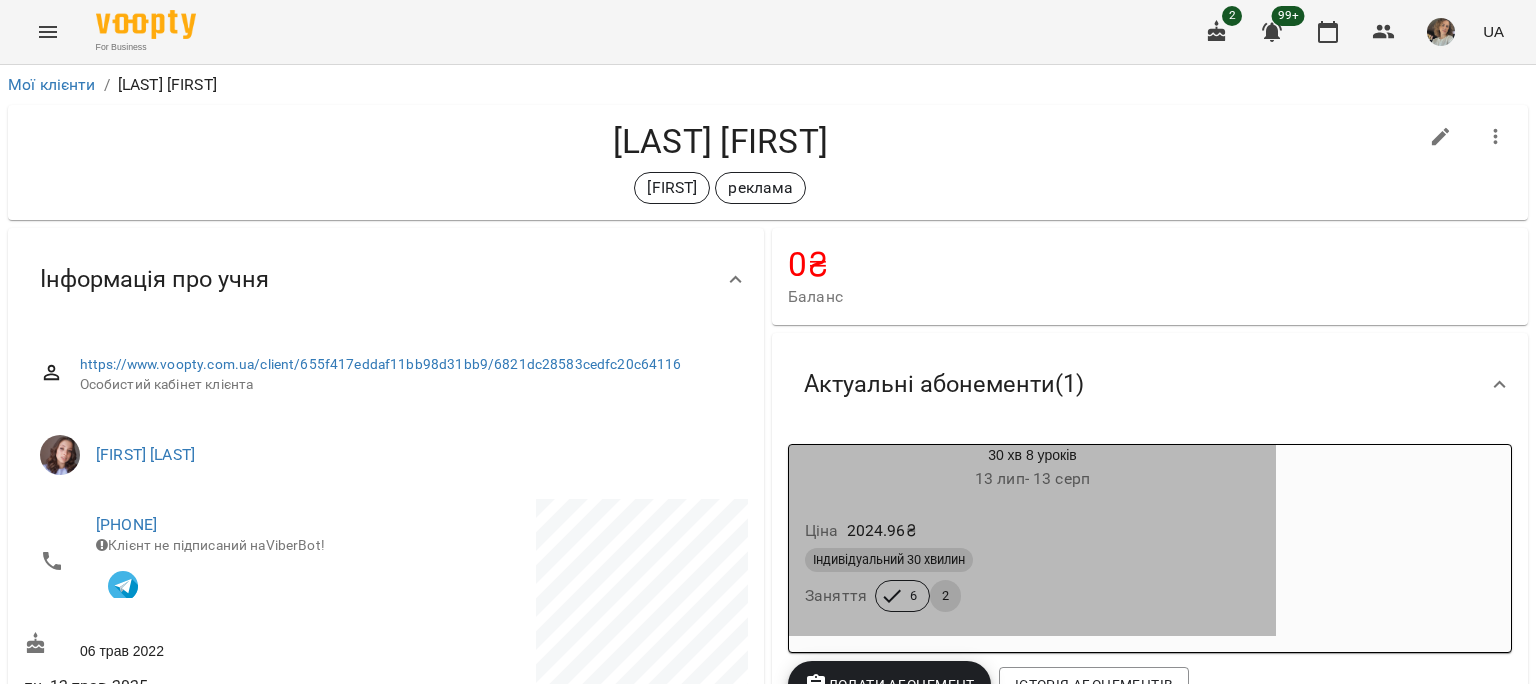 click on "2" at bounding box center [945, 596] 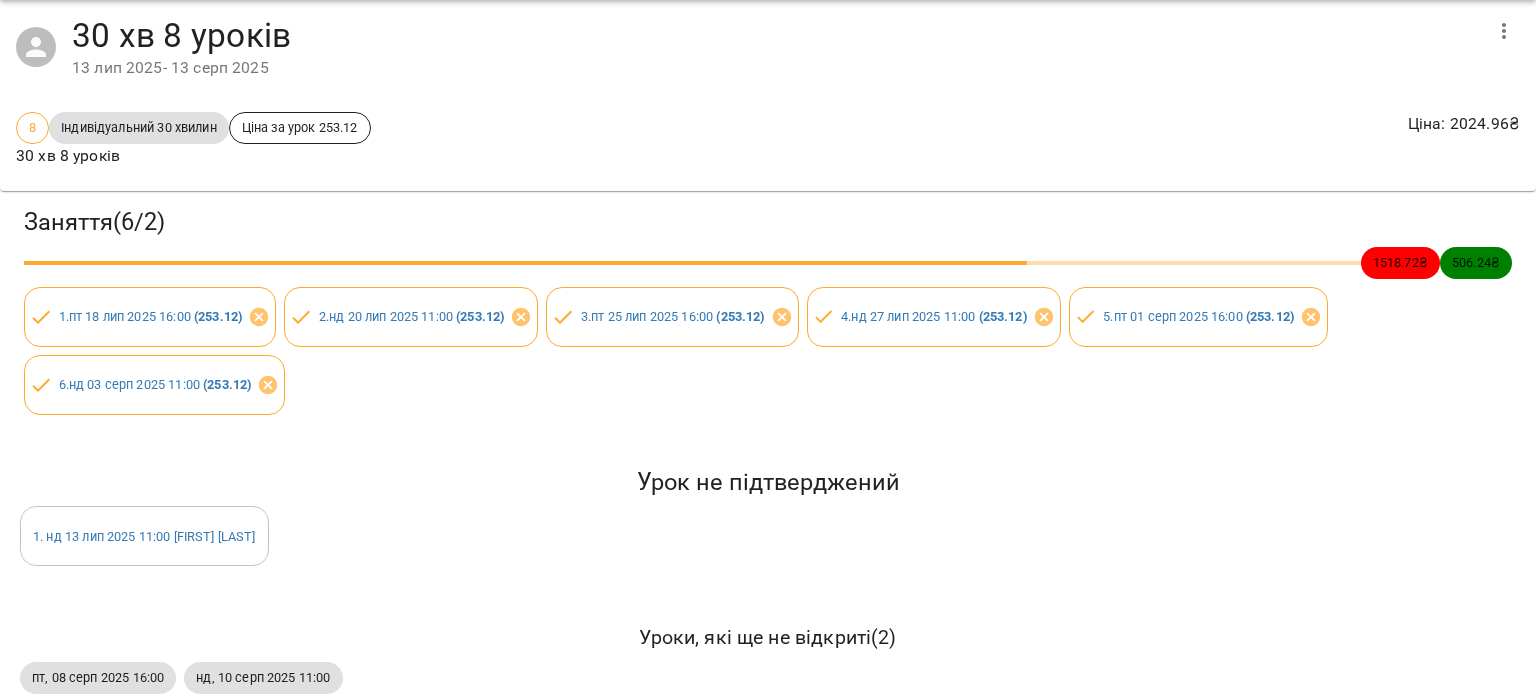 scroll, scrollTop: 100, scrollLeft: 0, axis: vertical 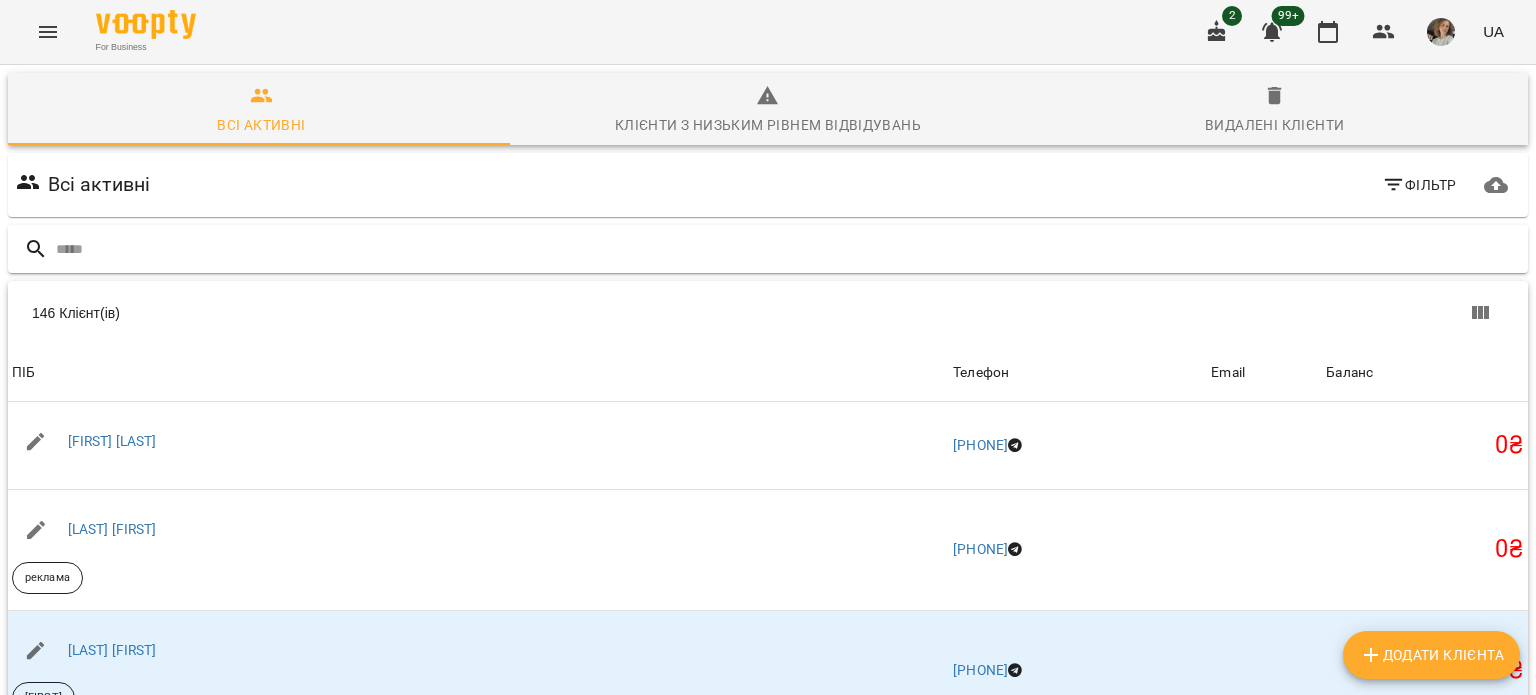 click at bounding box center (788, 249) 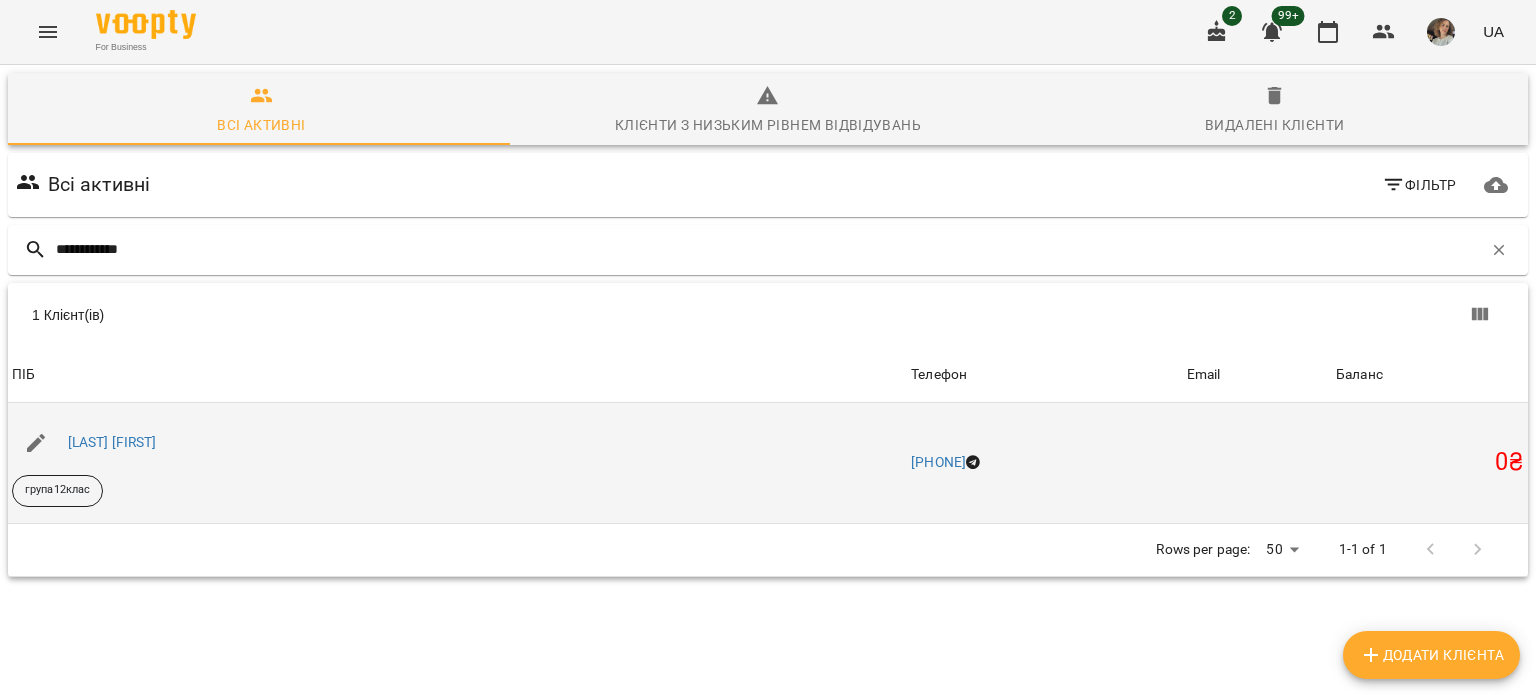 scroll, scrollTop: 0, scrollLeft: 0, axis: both 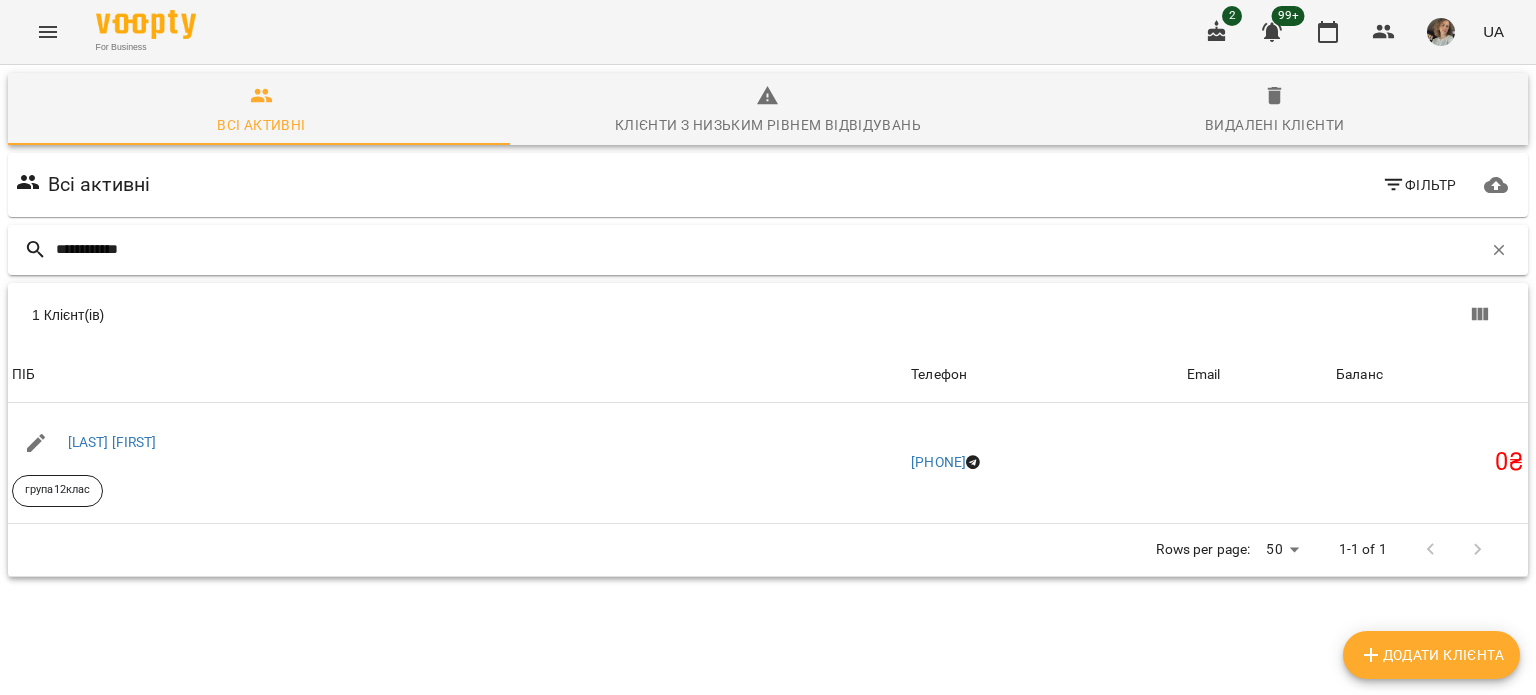 click on "**********" at bounding box center (769, 249) 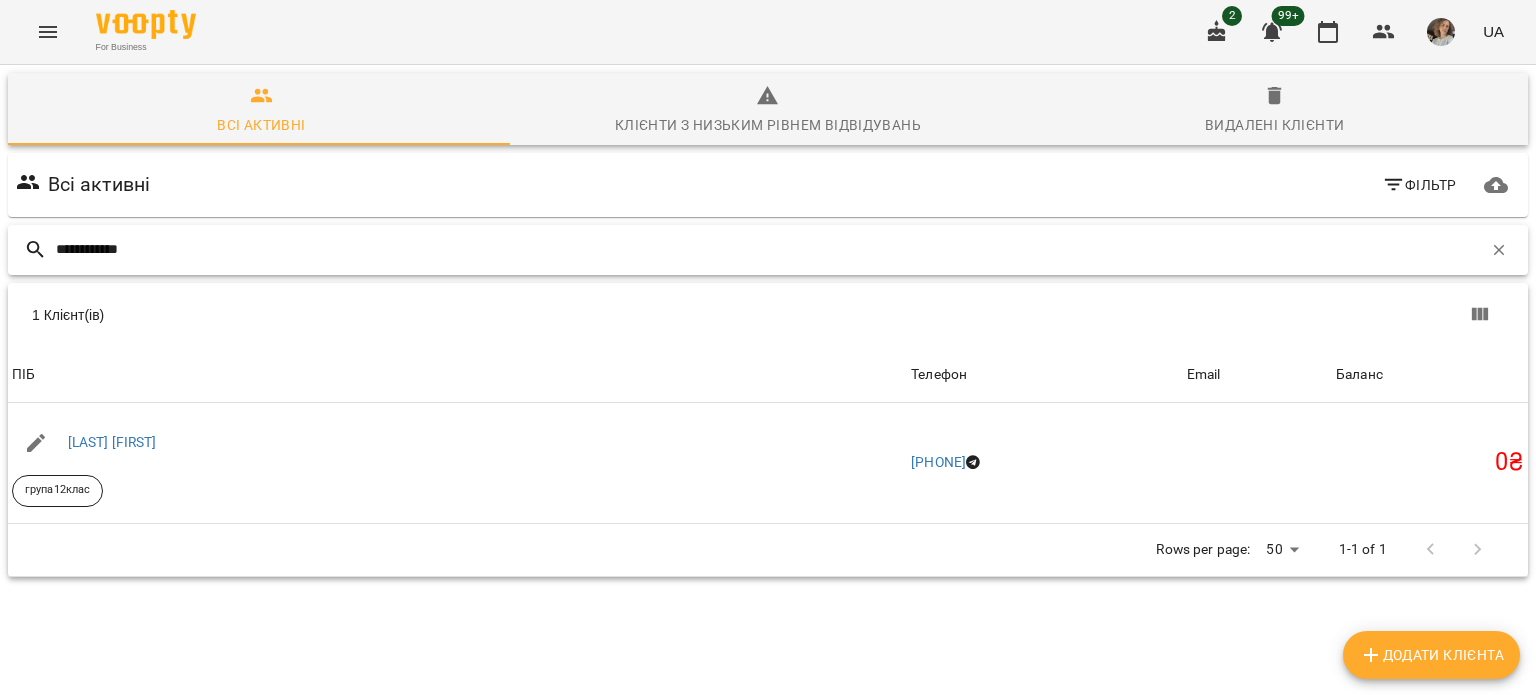 click on "**********" at bounding box center [769, 249] 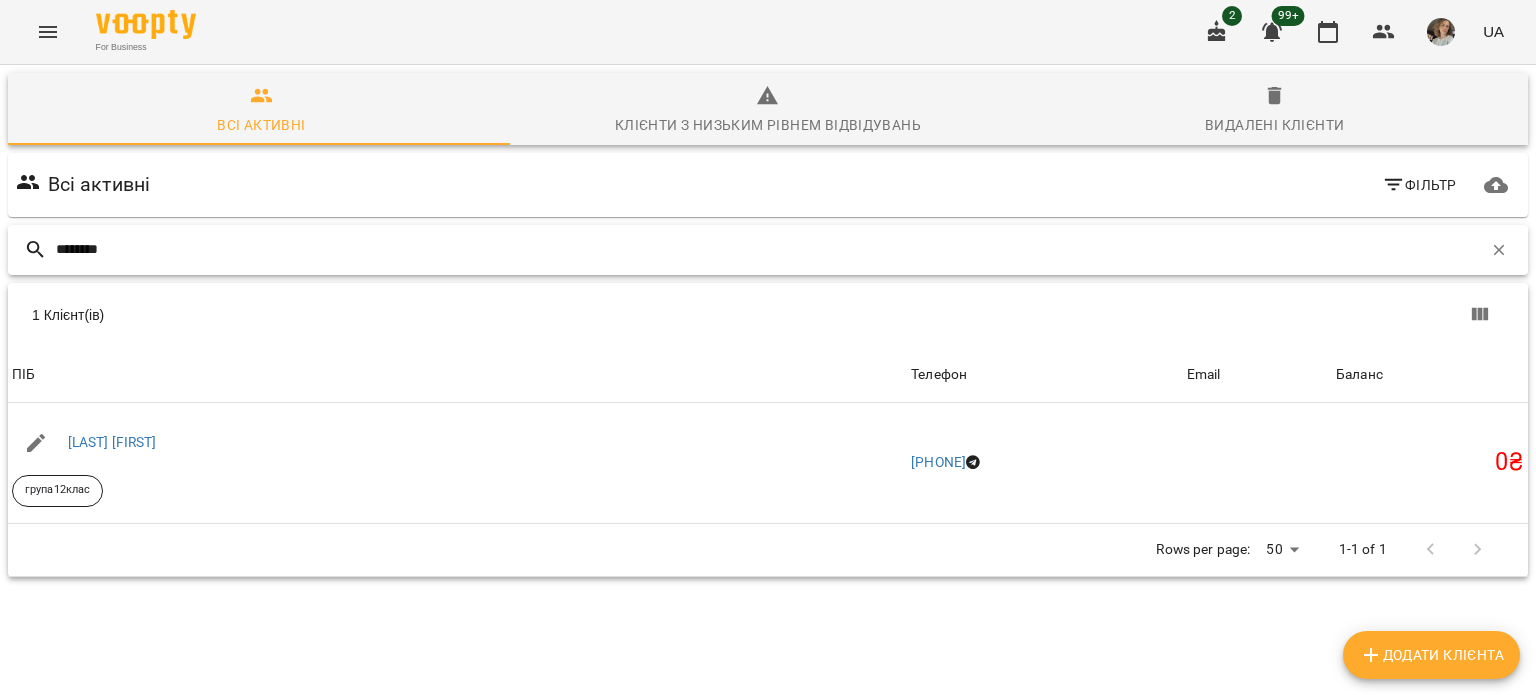 type on "*********" 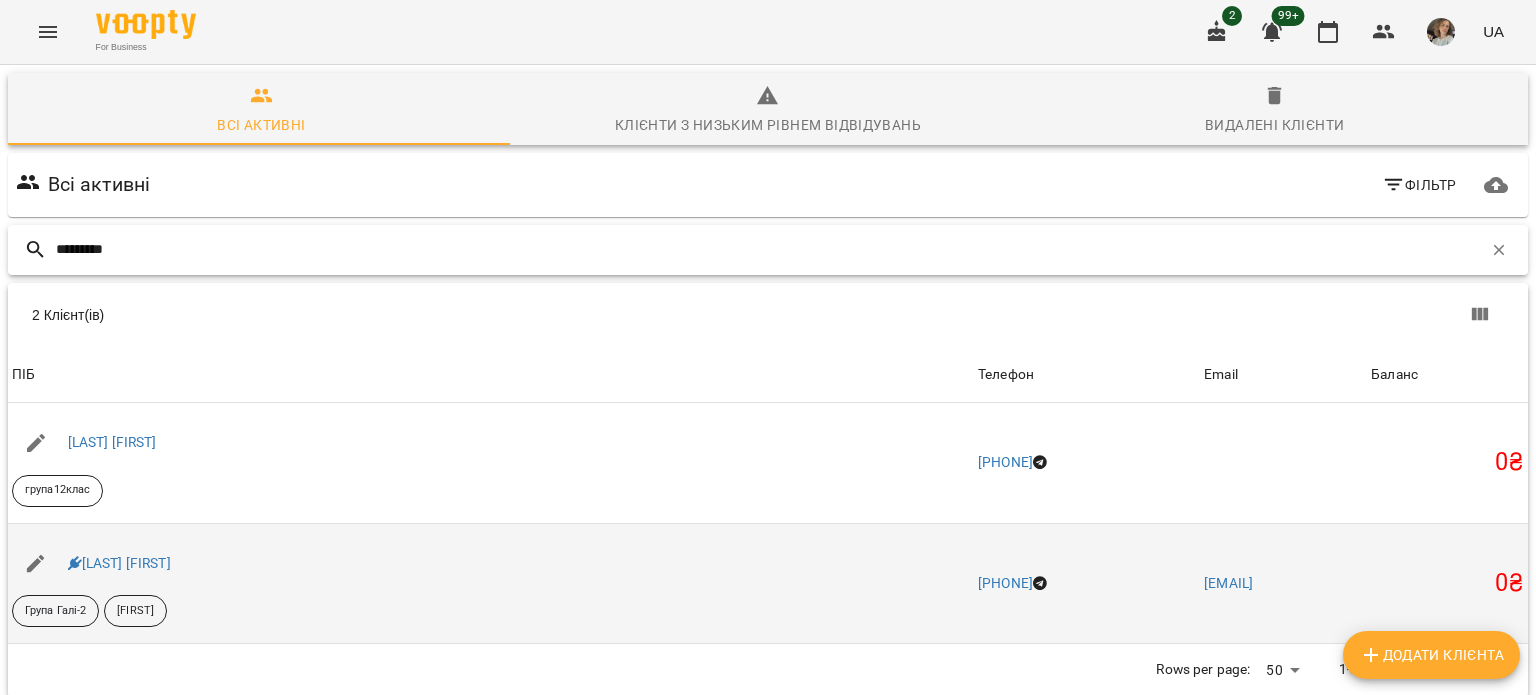 scroll, scrollTop: 88, scrollLeft: 0, axis: vertical 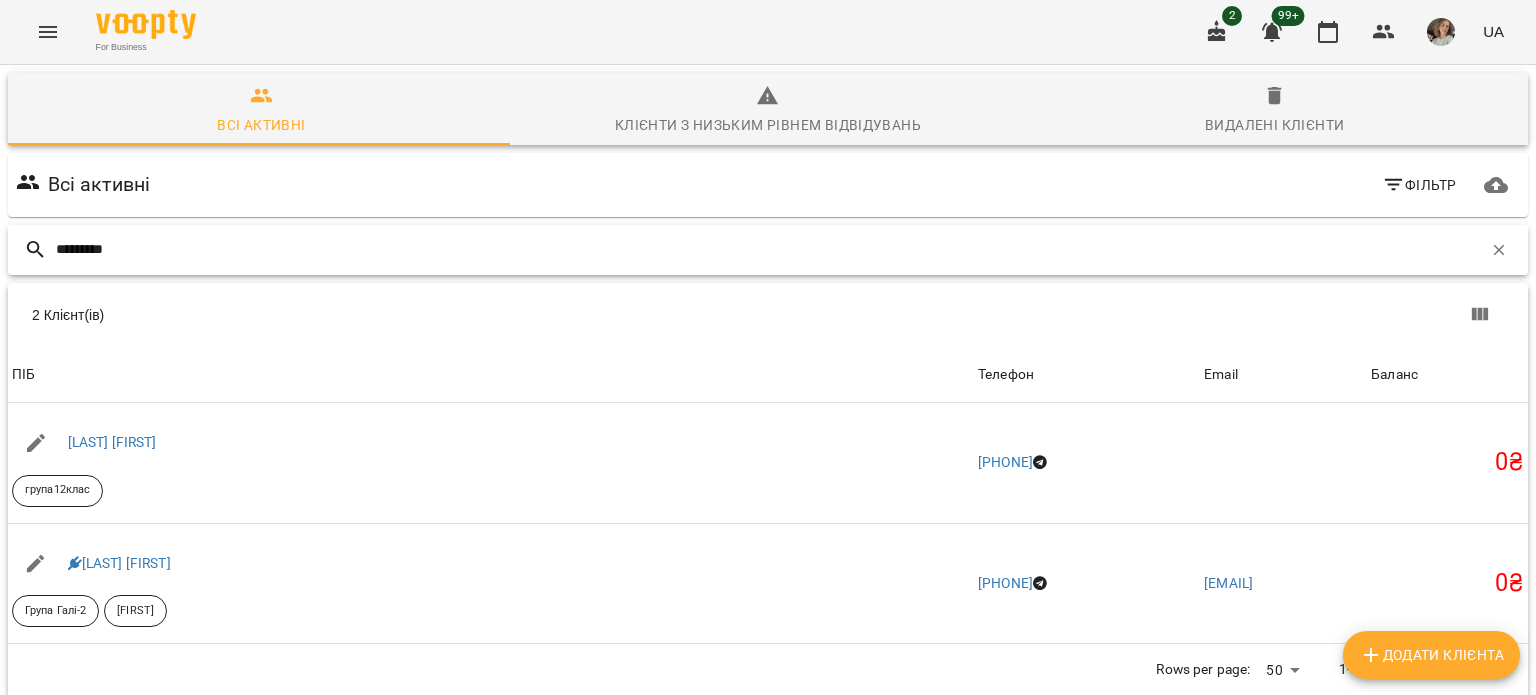 click on "*********" at bounding box center (769, 249) 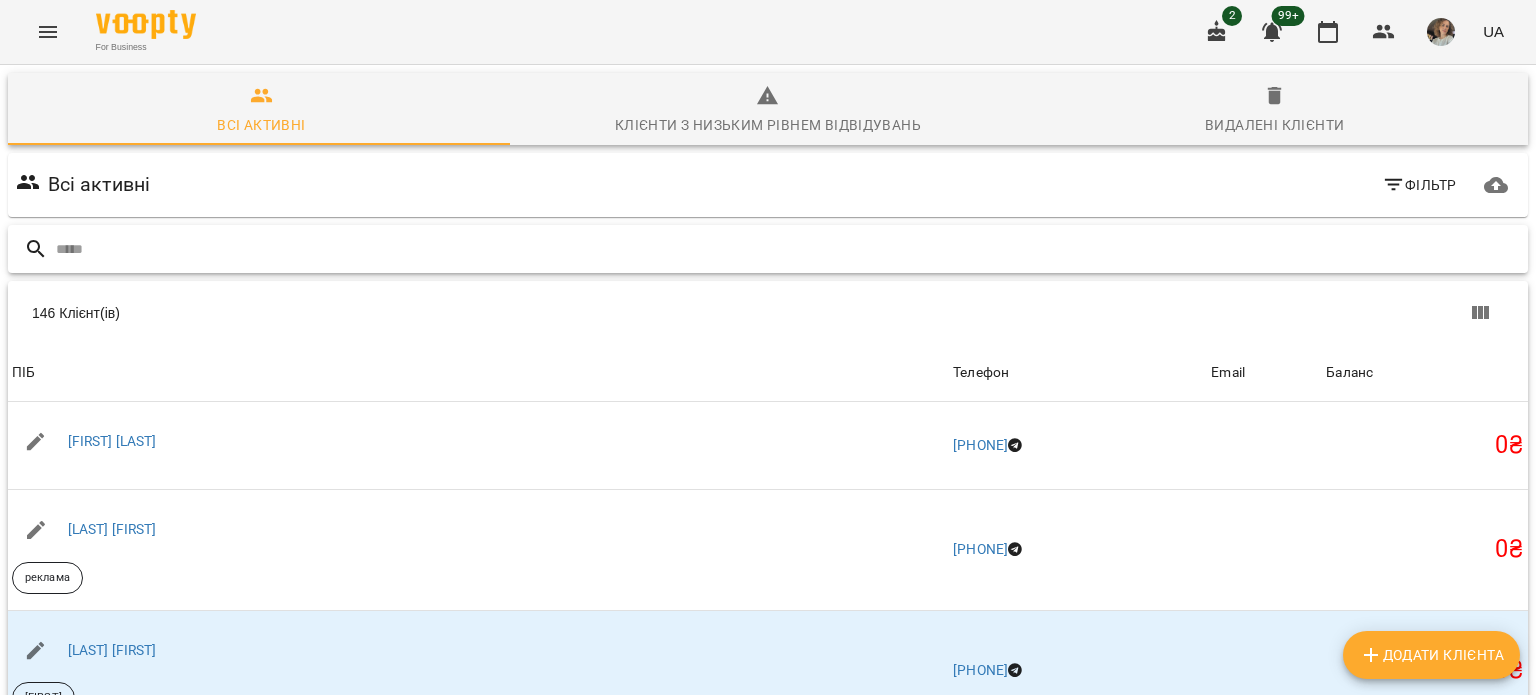 click at bounding box center [788, 249] 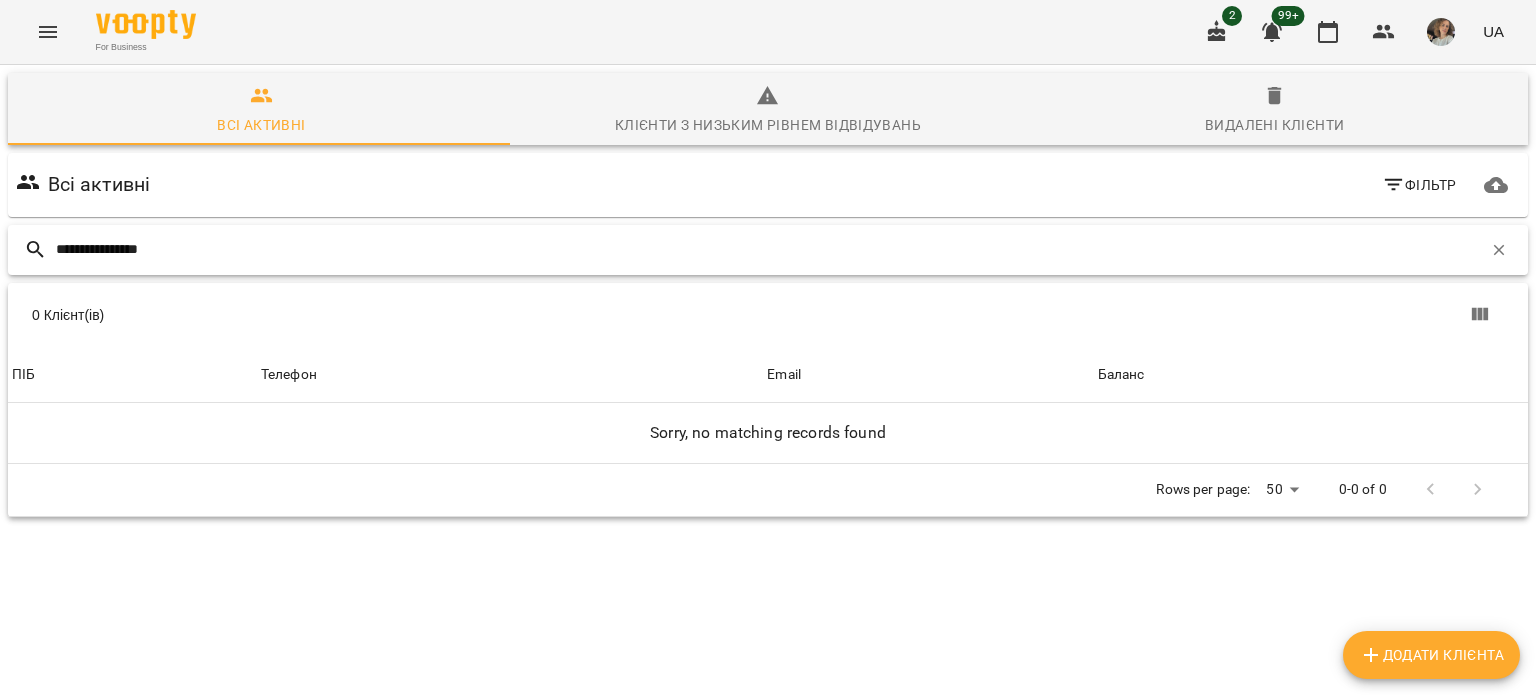 click on "**********" at bounding box center (769, 249) 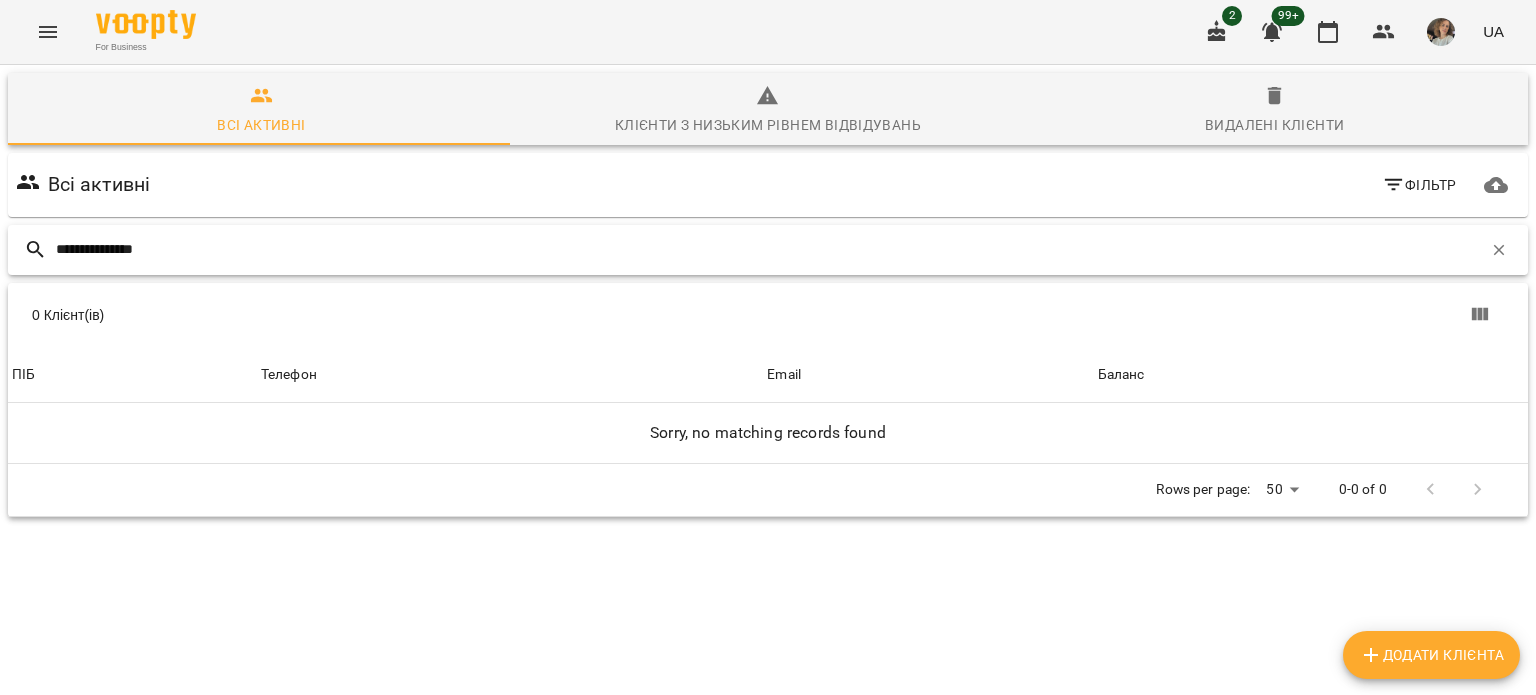 click on "**********" at bounding box center (769, 249) 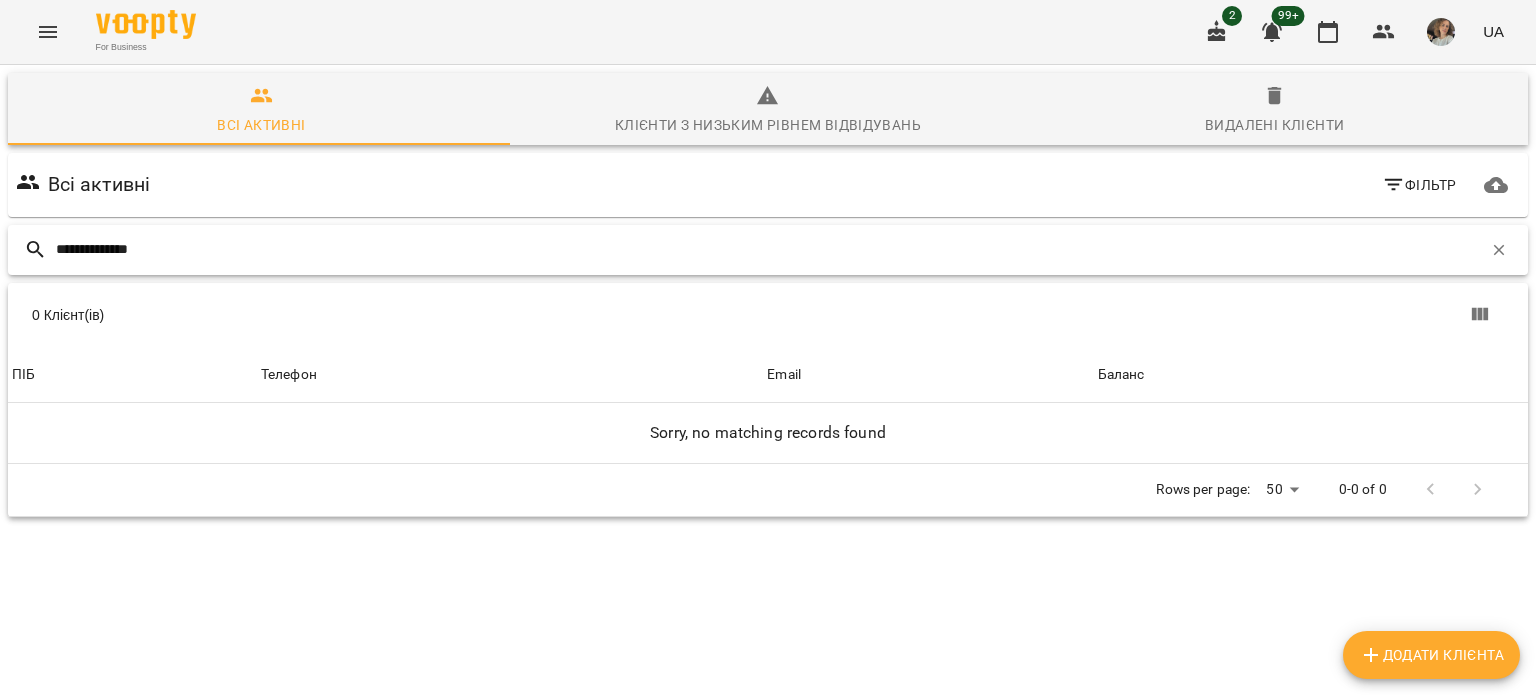 click on "**********" at bounding box center (769, 249) 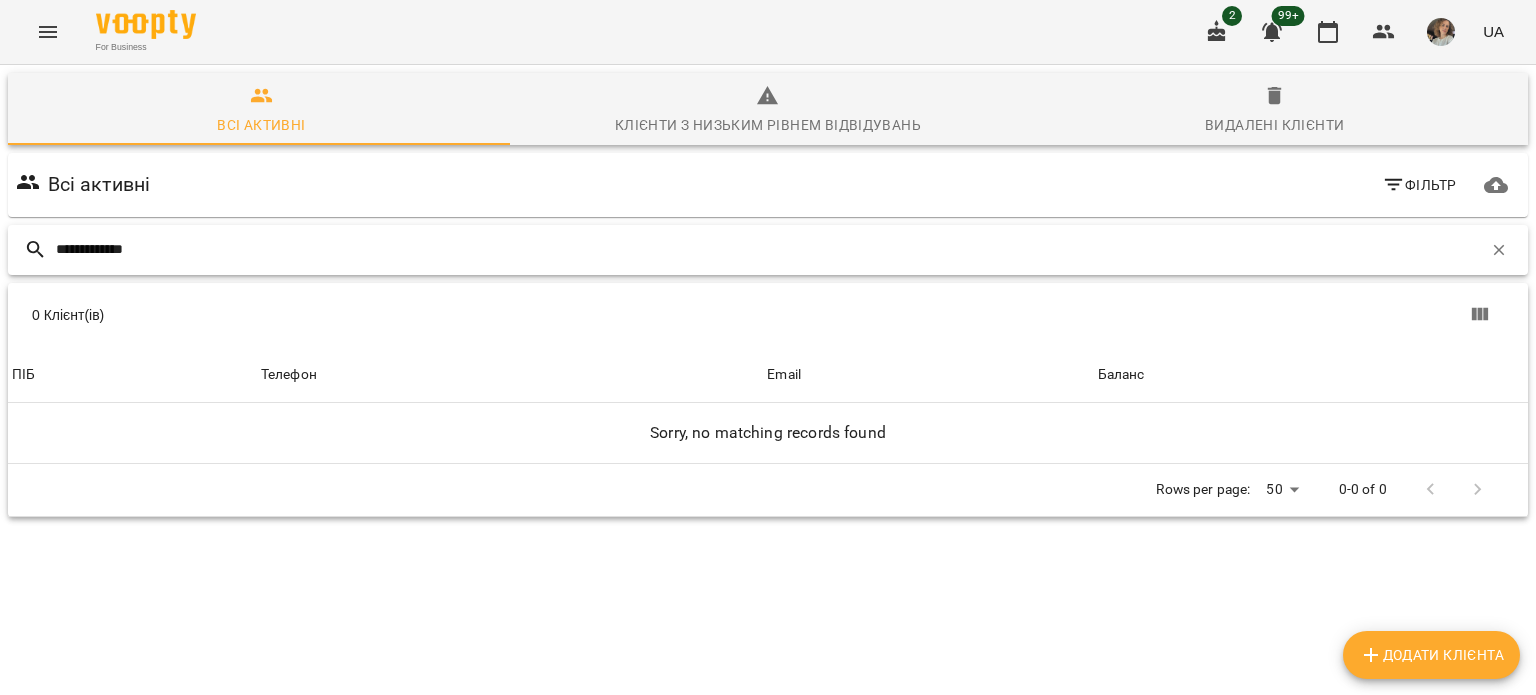 click on "**********" at bounding box center (769, 249) 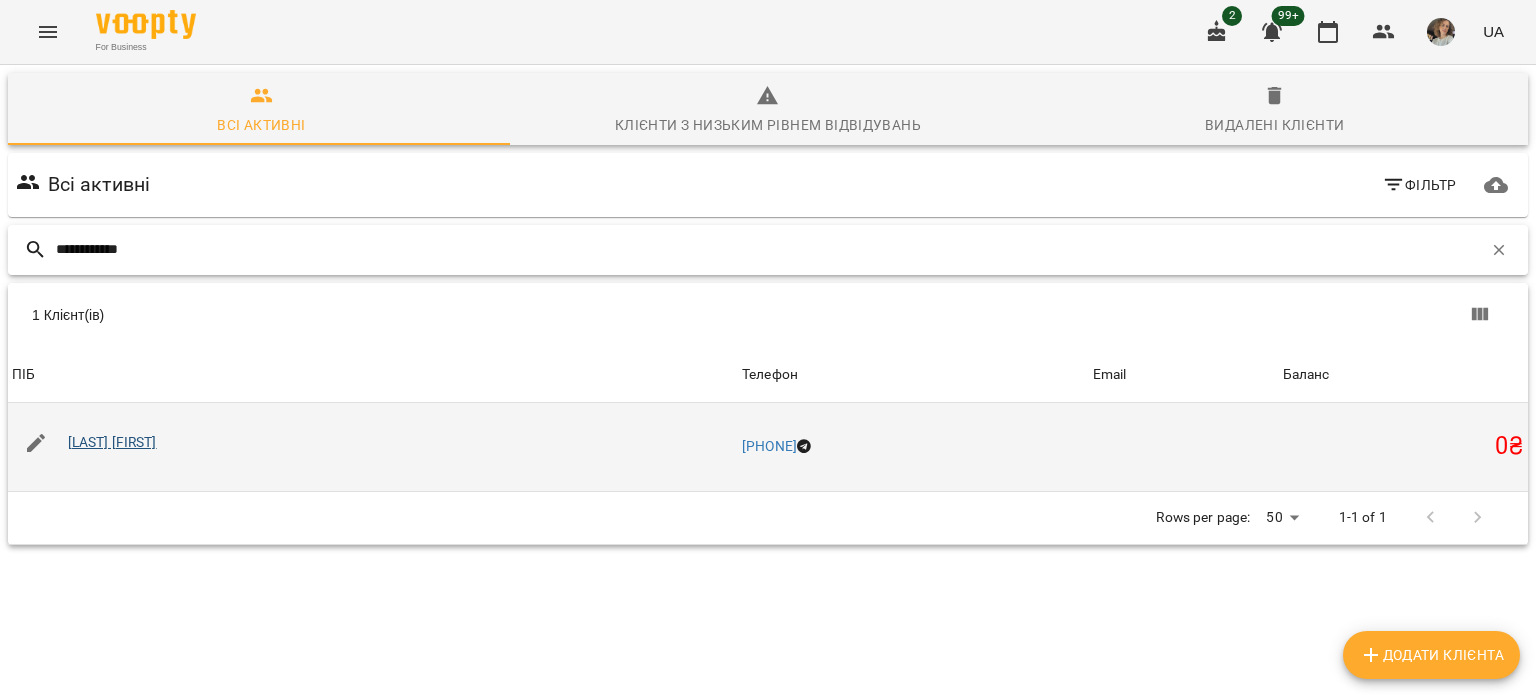 type on "**********" 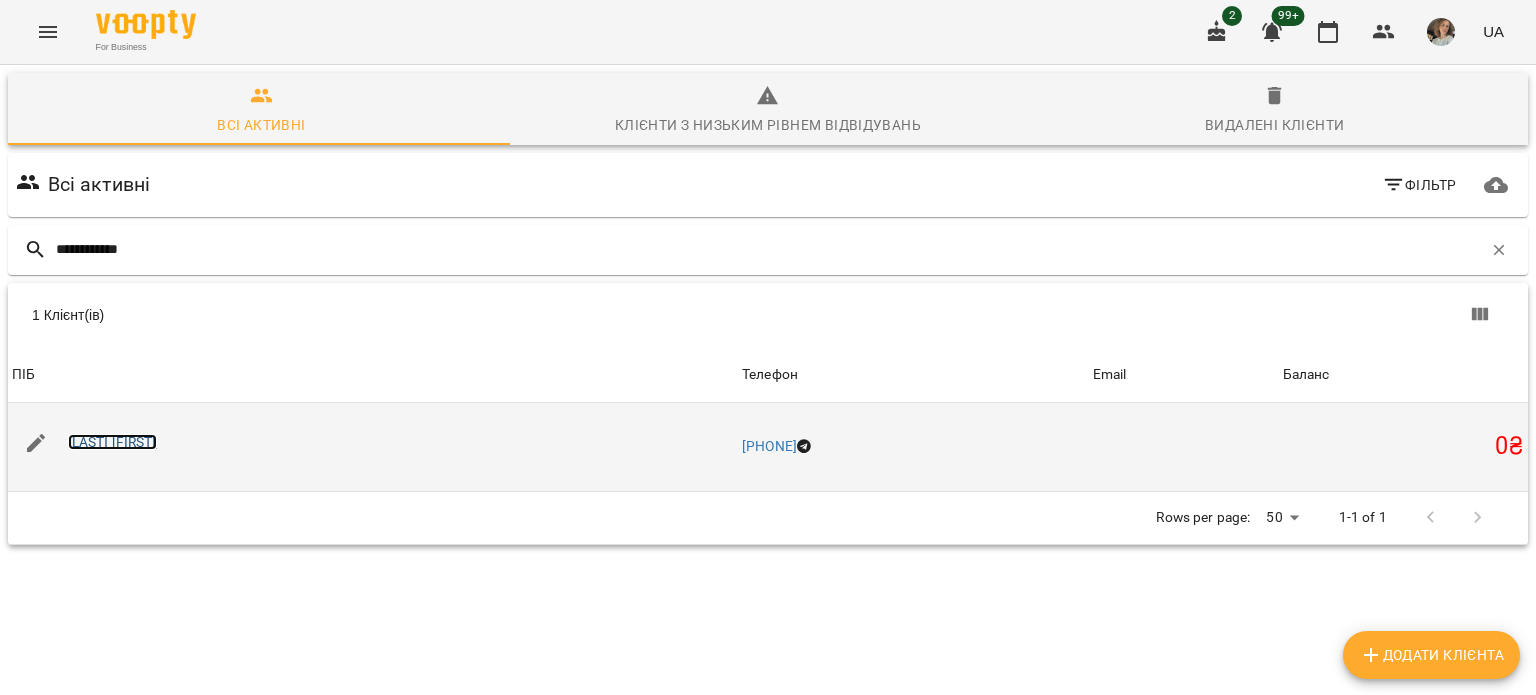 click on "[LAST] [FIRST]" at bounding box center [112, 442] 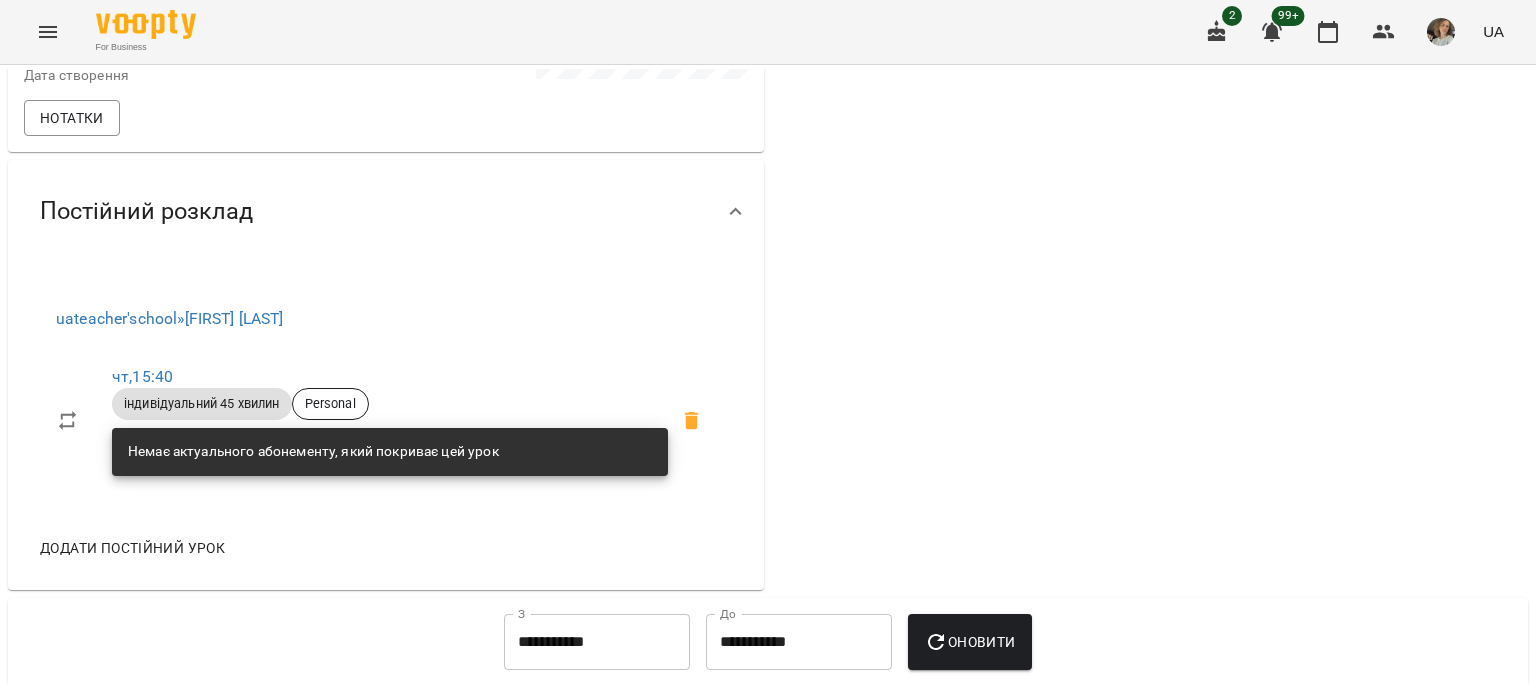 scroll, scrollTop: 0, scrollLeft: 0, axis: both 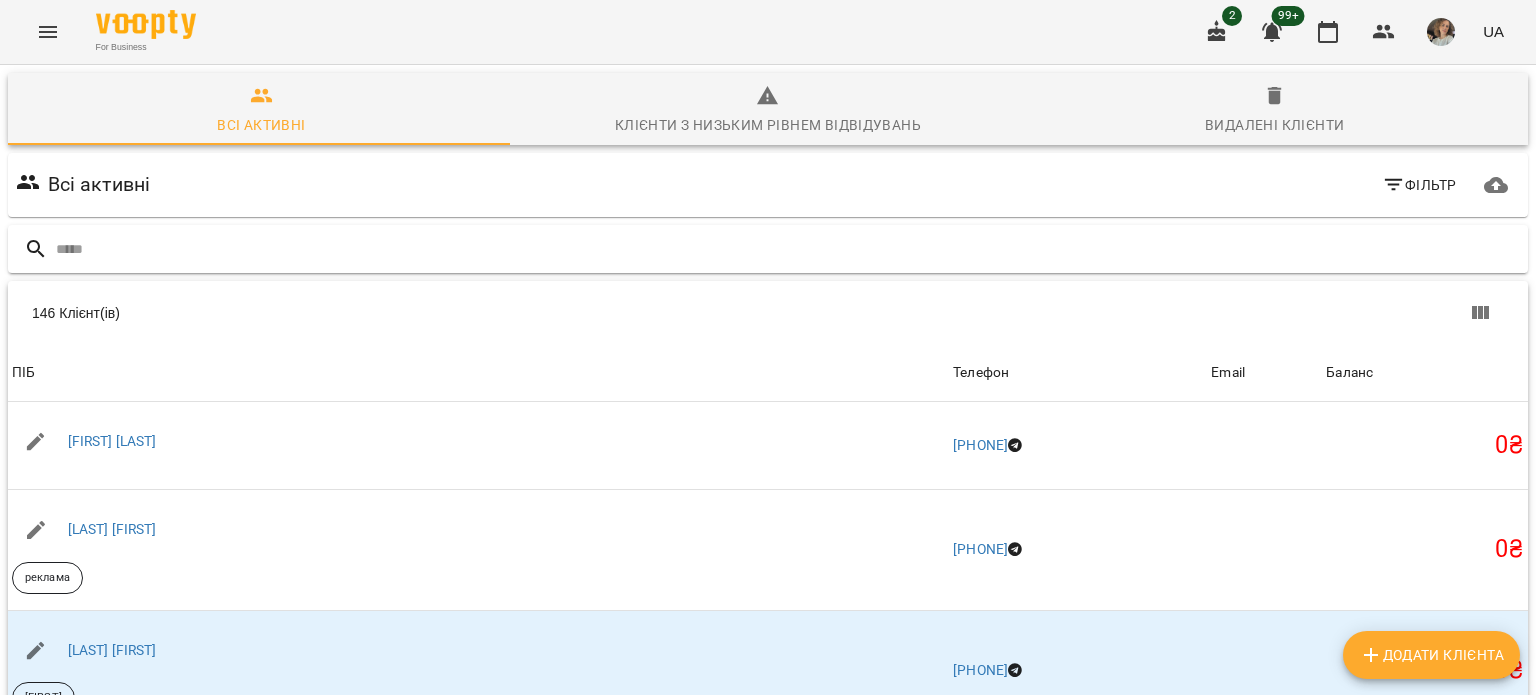 click at bounding box center (788, 249) 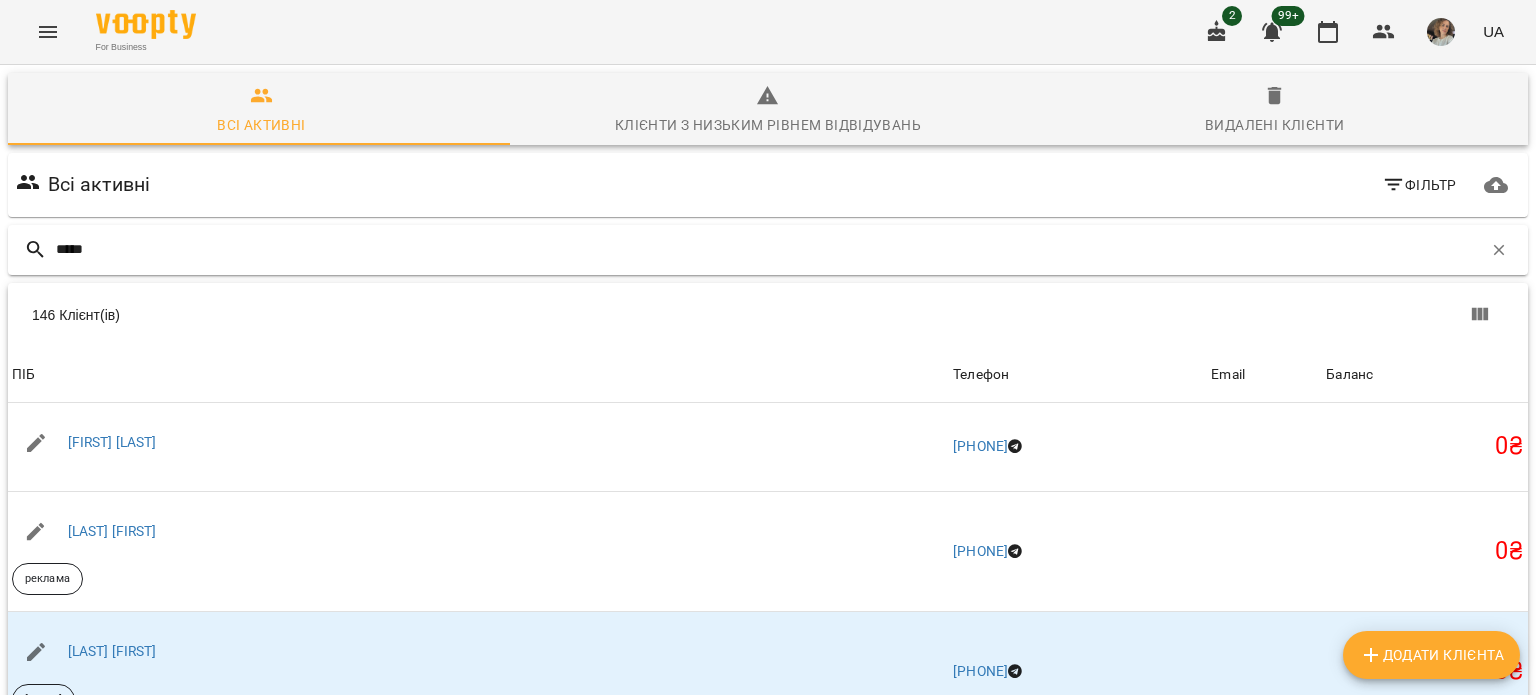 type on "******" 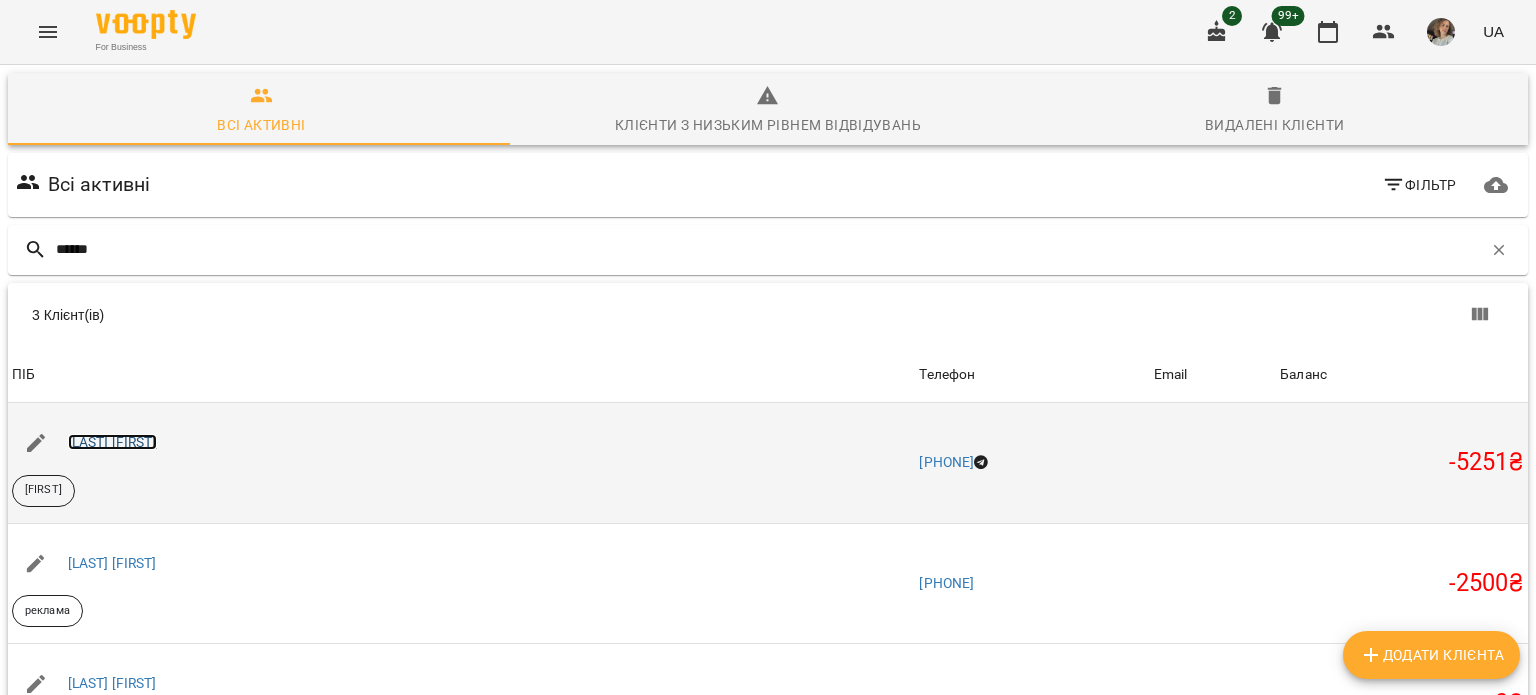 click on "[LAST] [FIRST]" at bounding box center (112, 442) 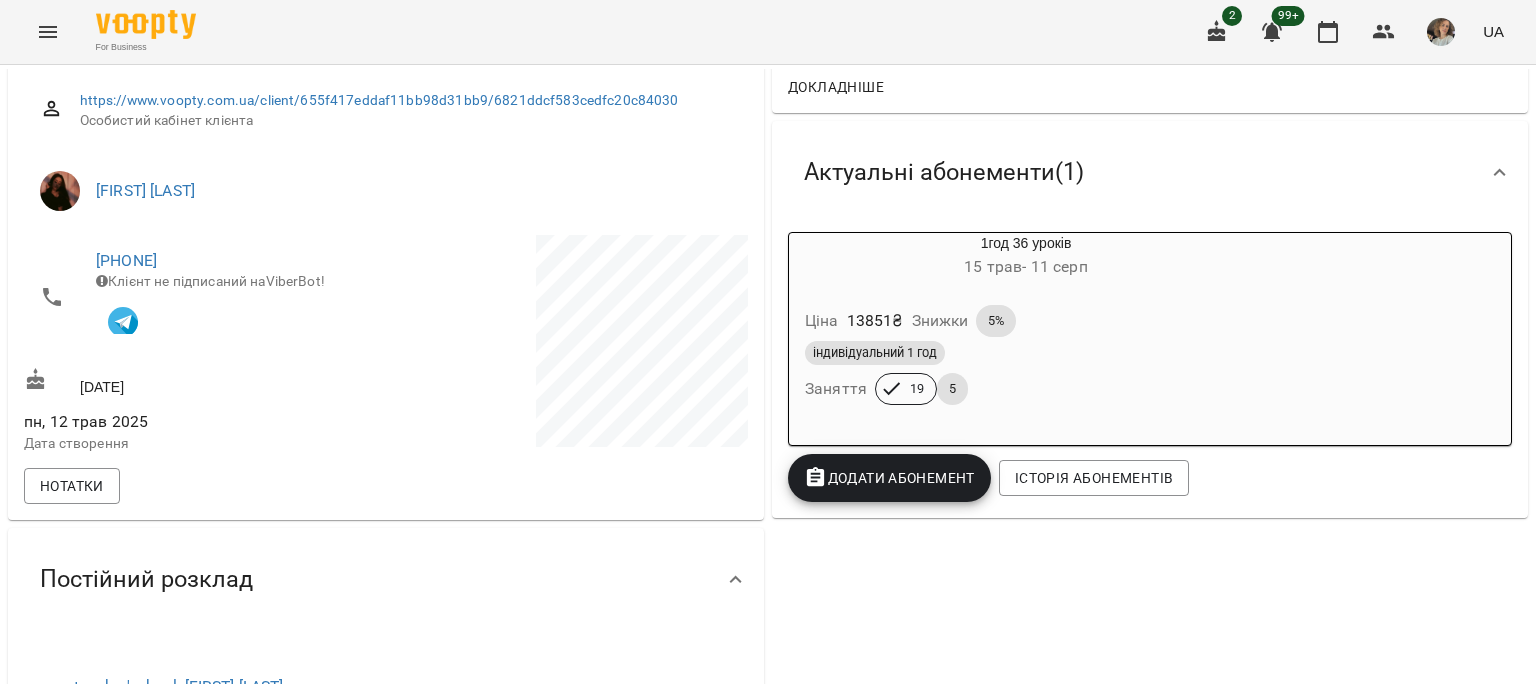 scroll, scrollTop: 300, scrollLeft: 0, axis: vertical 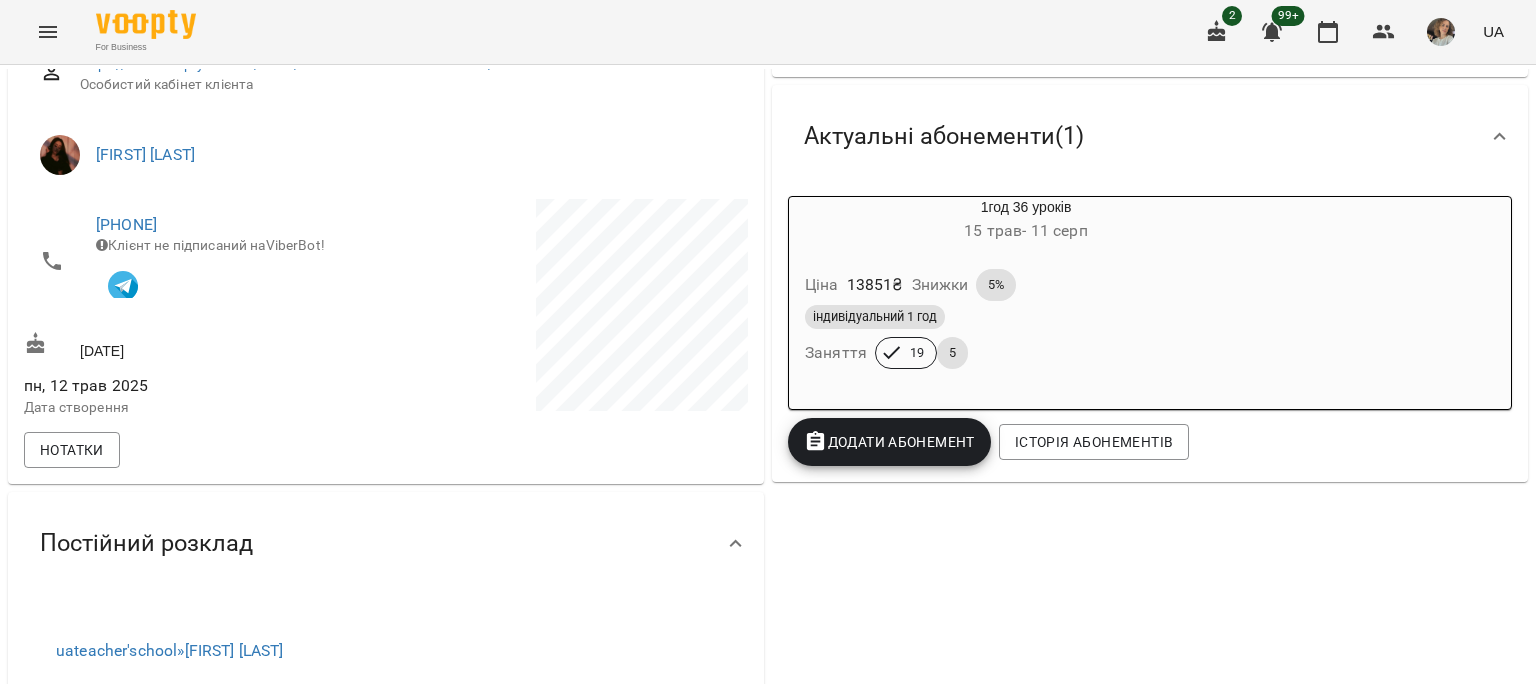 click on "5" at bounding box center (952, 353) 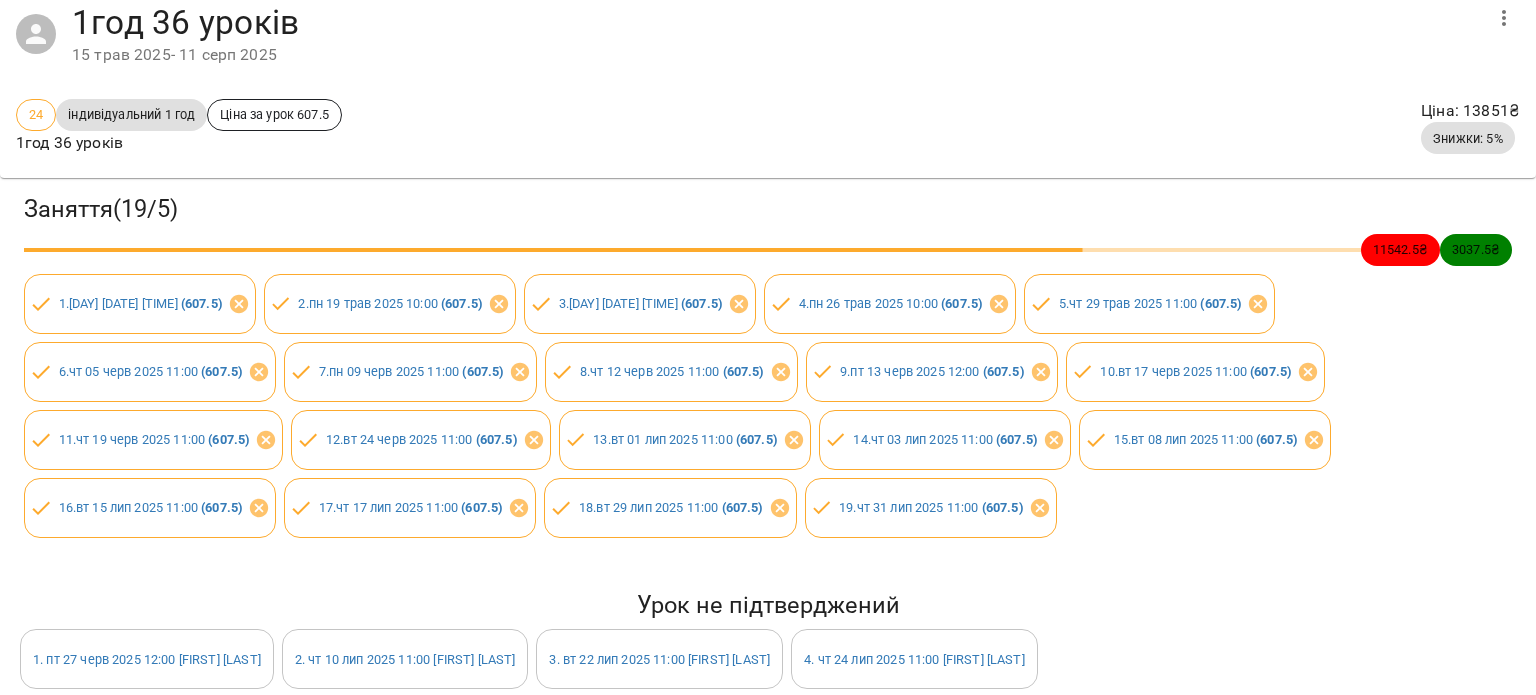 scroll, scrollTop: 0, scrollLeft: 0, axis: both 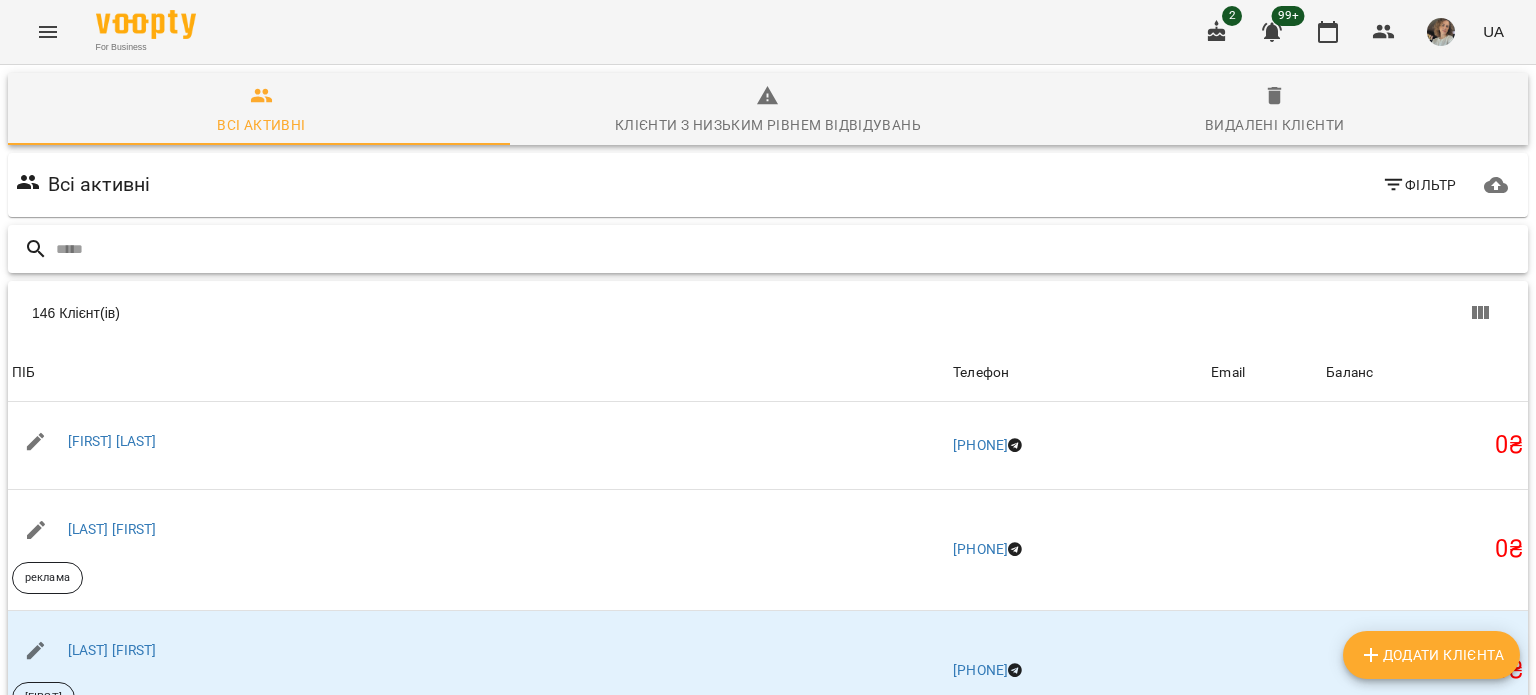 click at bounding box center (788, 249) 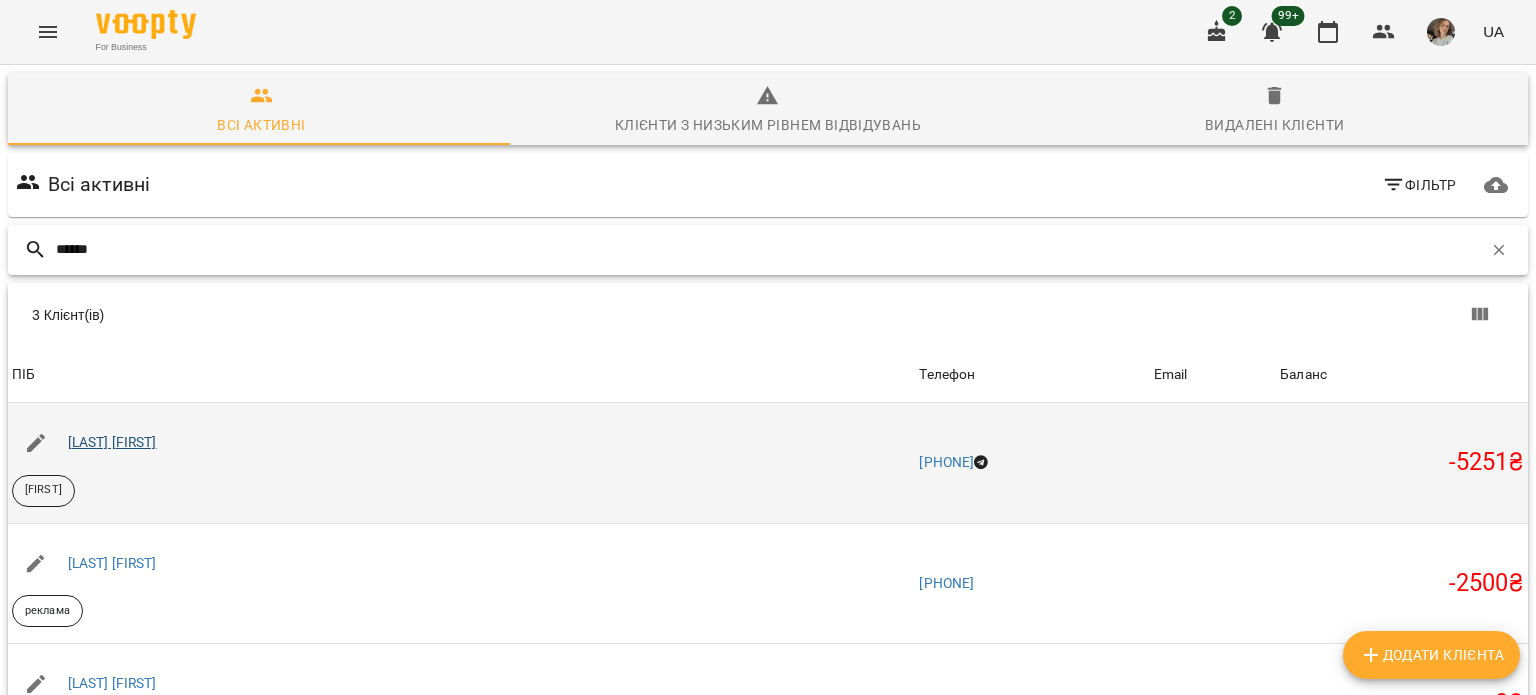type on "******" 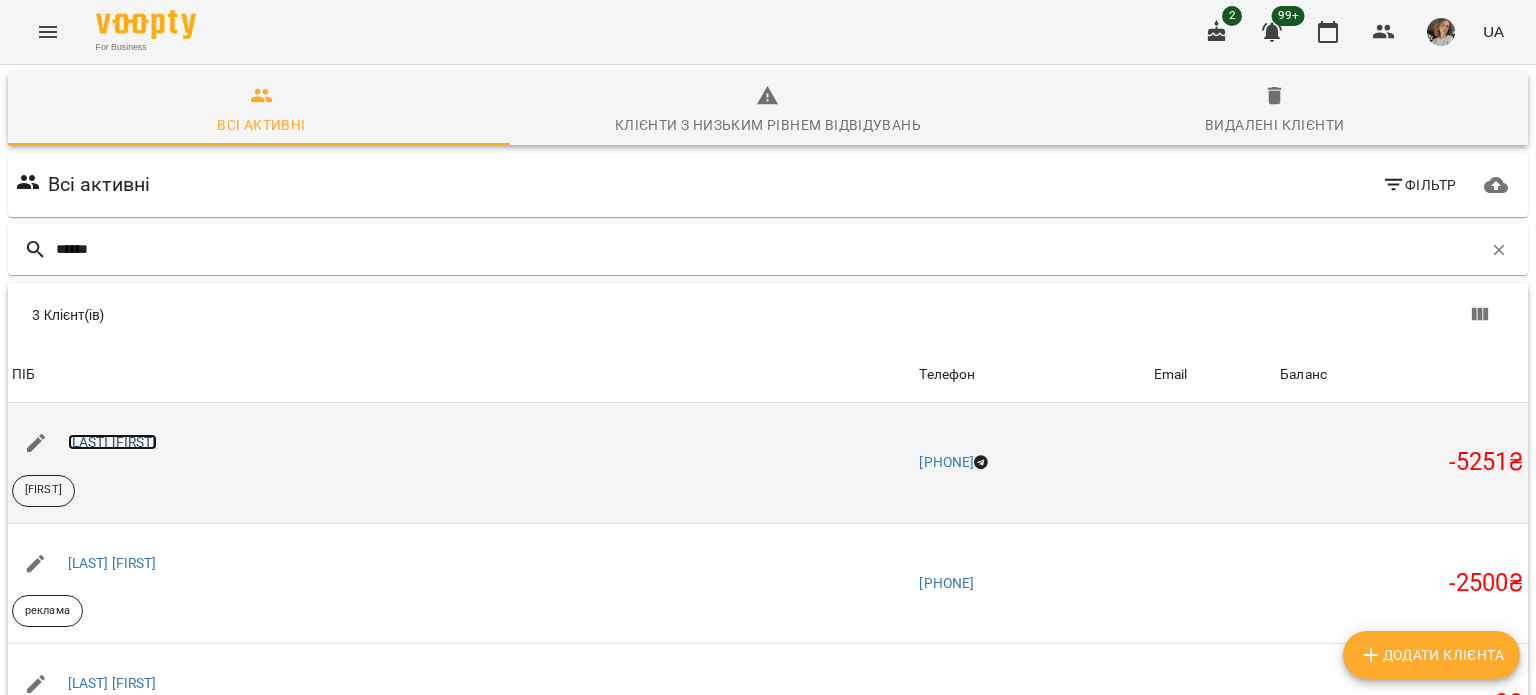 click on "[LAST] [FIRST]" at bounding box center [112, 442] 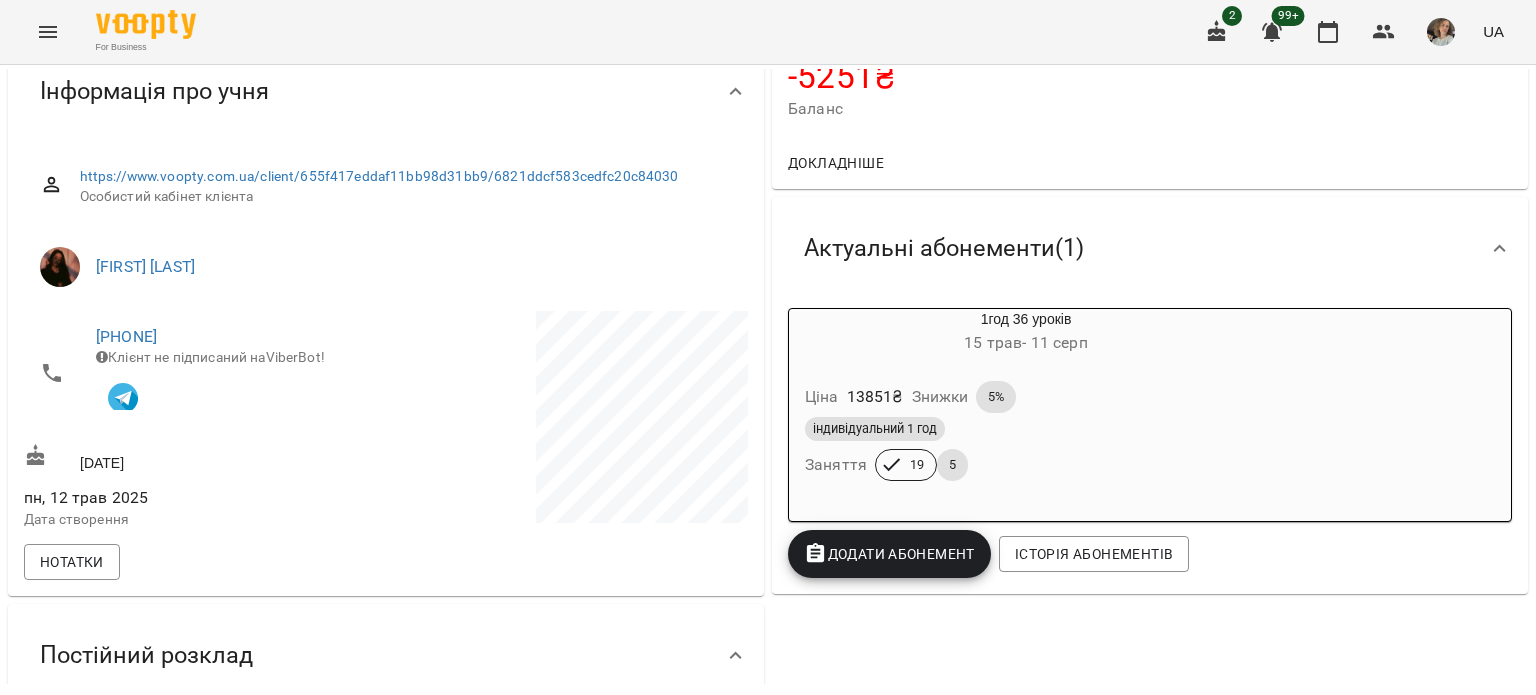 scroll, scrollTop: 300, scrollLeft: 0, axis: vertical 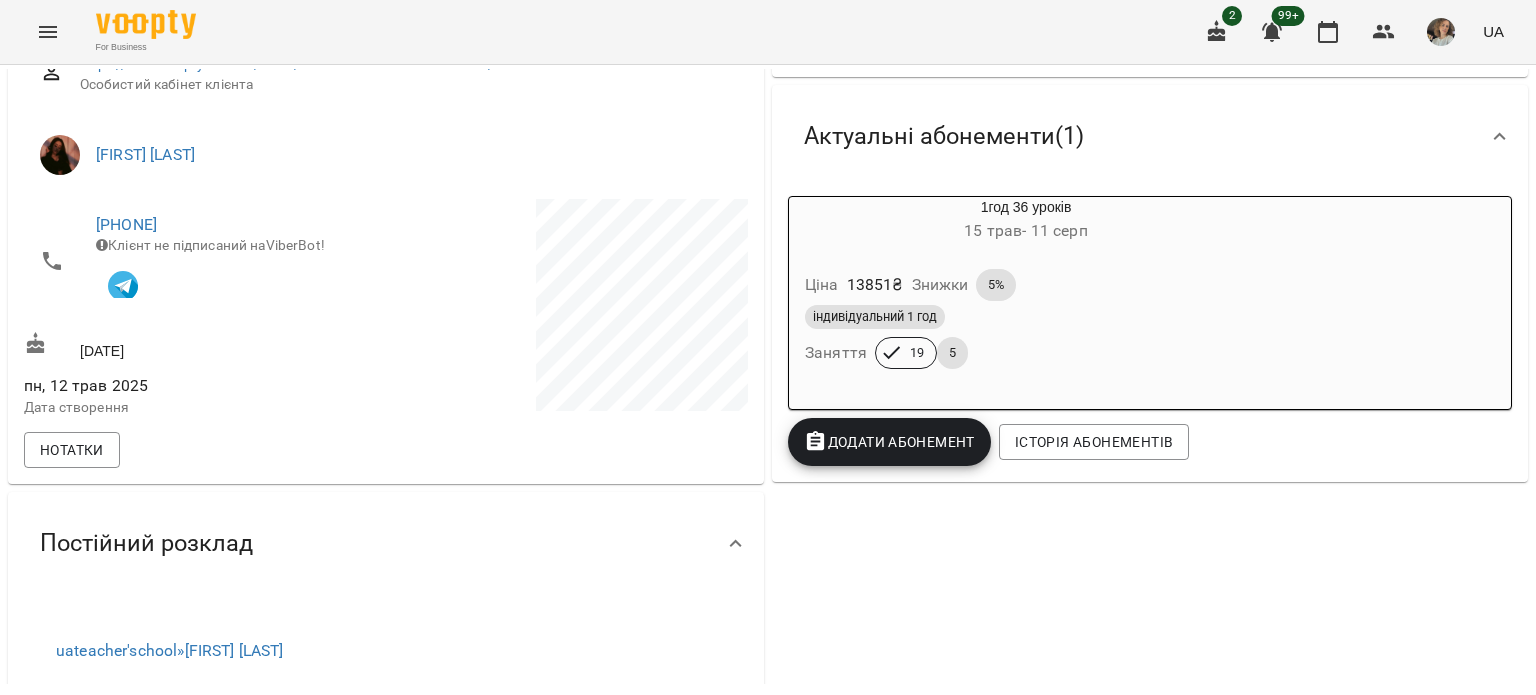 click on "5" at bounding box center [952, 353] 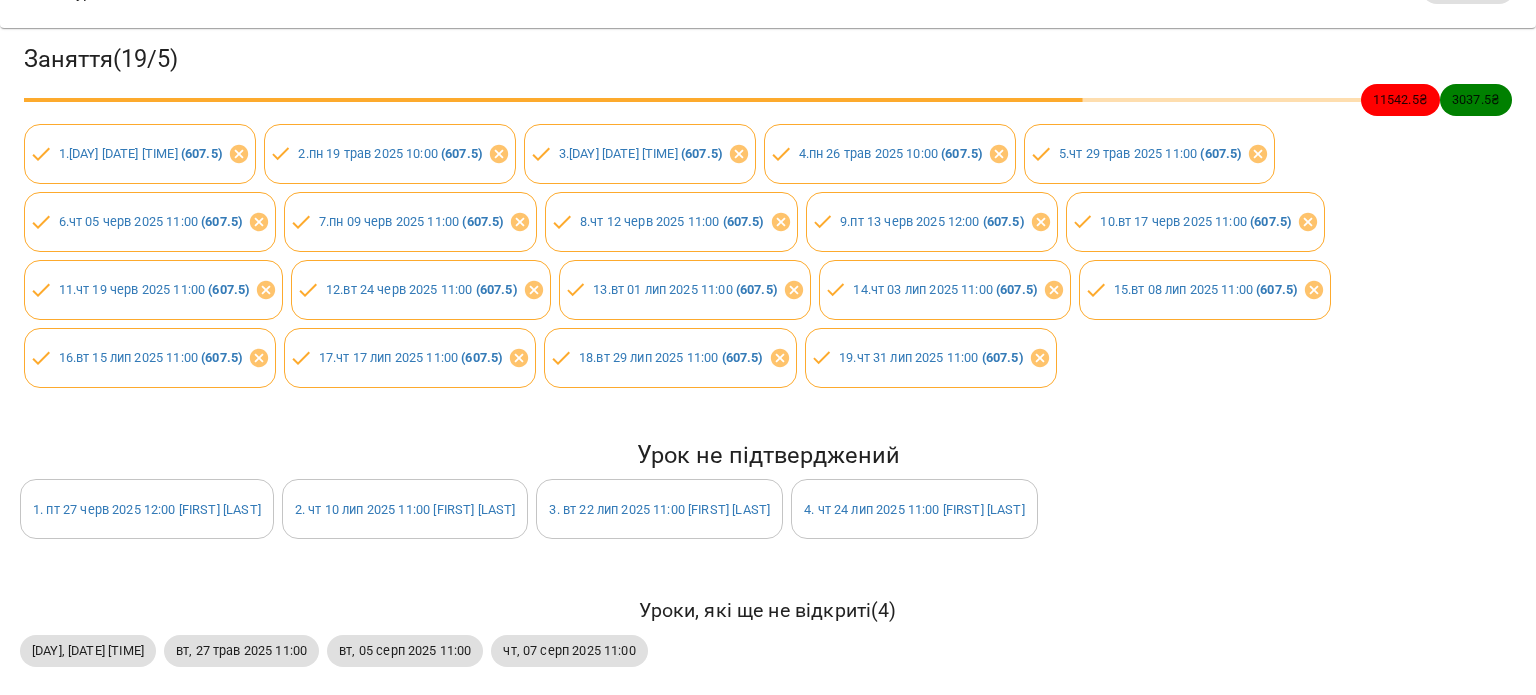 scroll, scrollTop: 242, scrollLeft: 0, axis: vertical 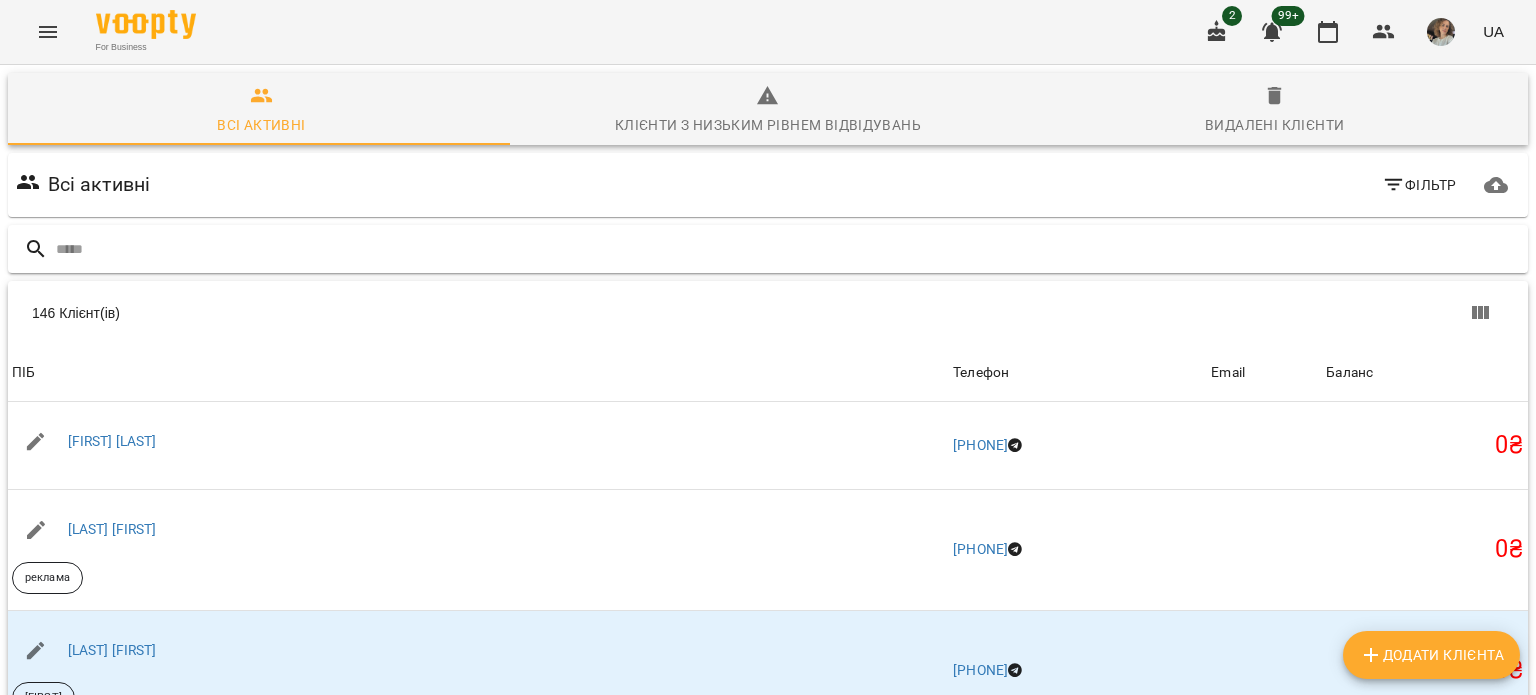 click at bounding box center [788, 249] 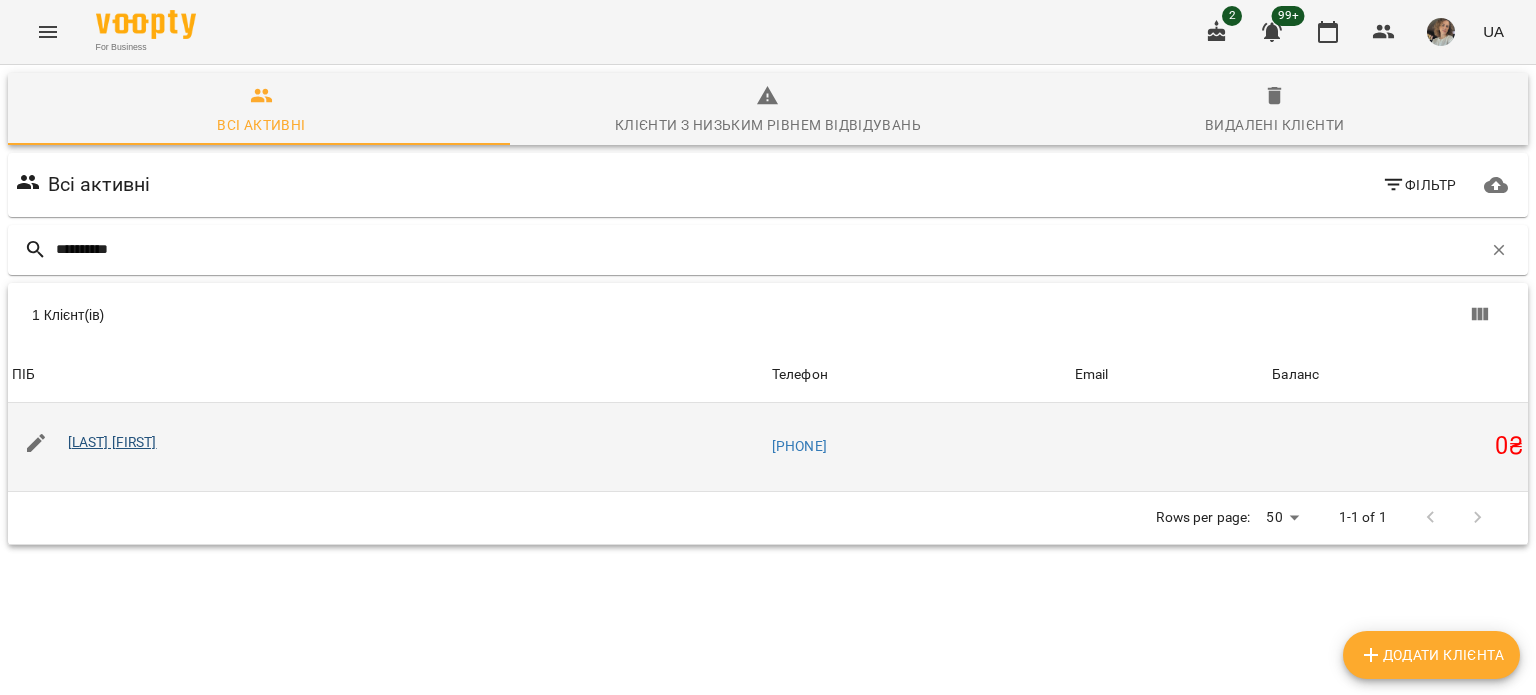 type on "**********" 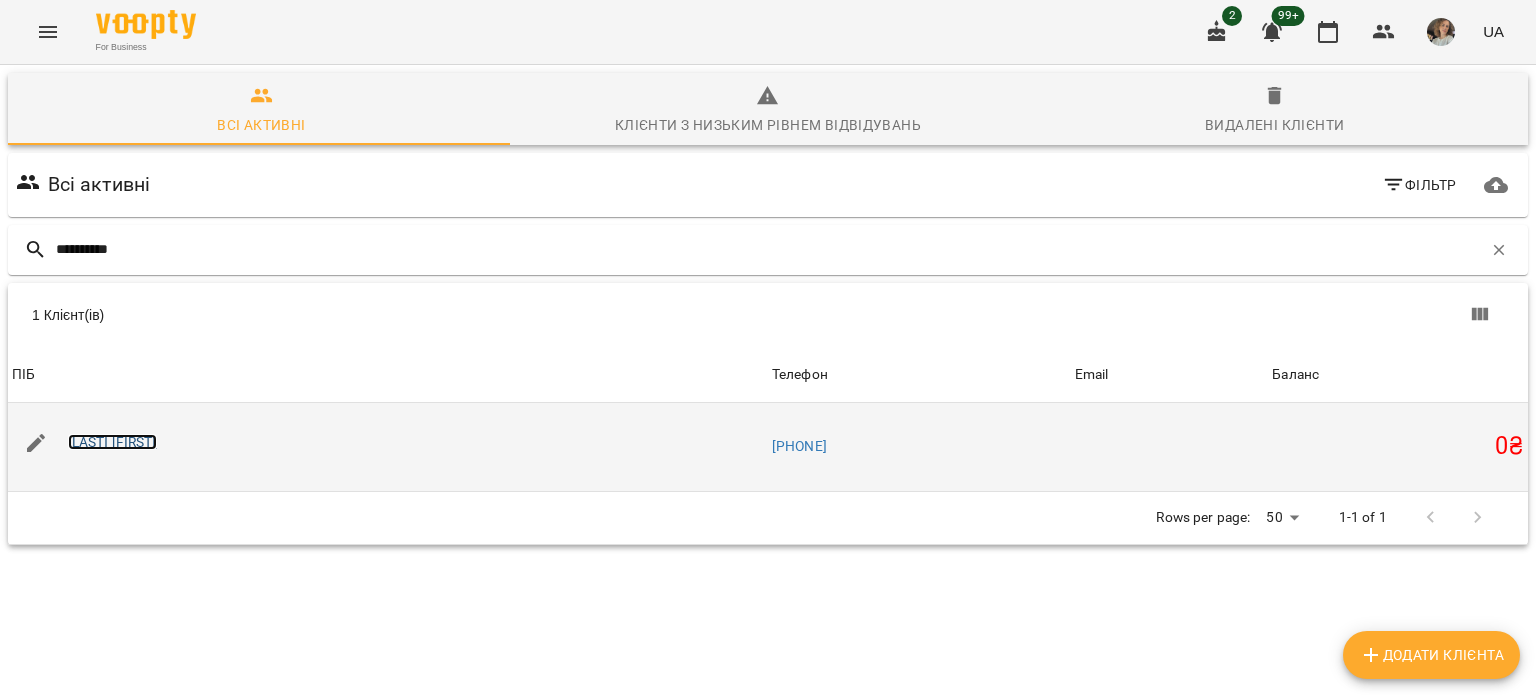 click on "[LAST] [FIRST]" at bounding box center [112, 442] 